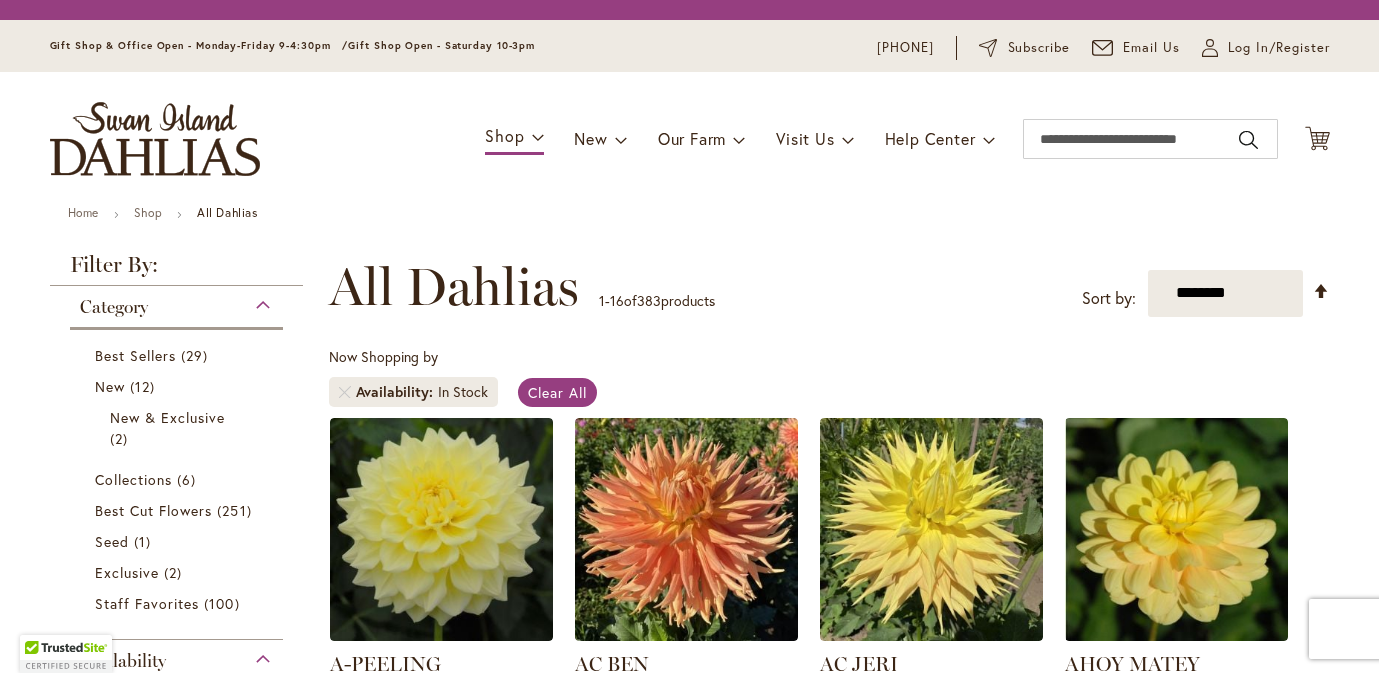 scroll, scrollTop: 0, scrollLeft: 0, axis: both 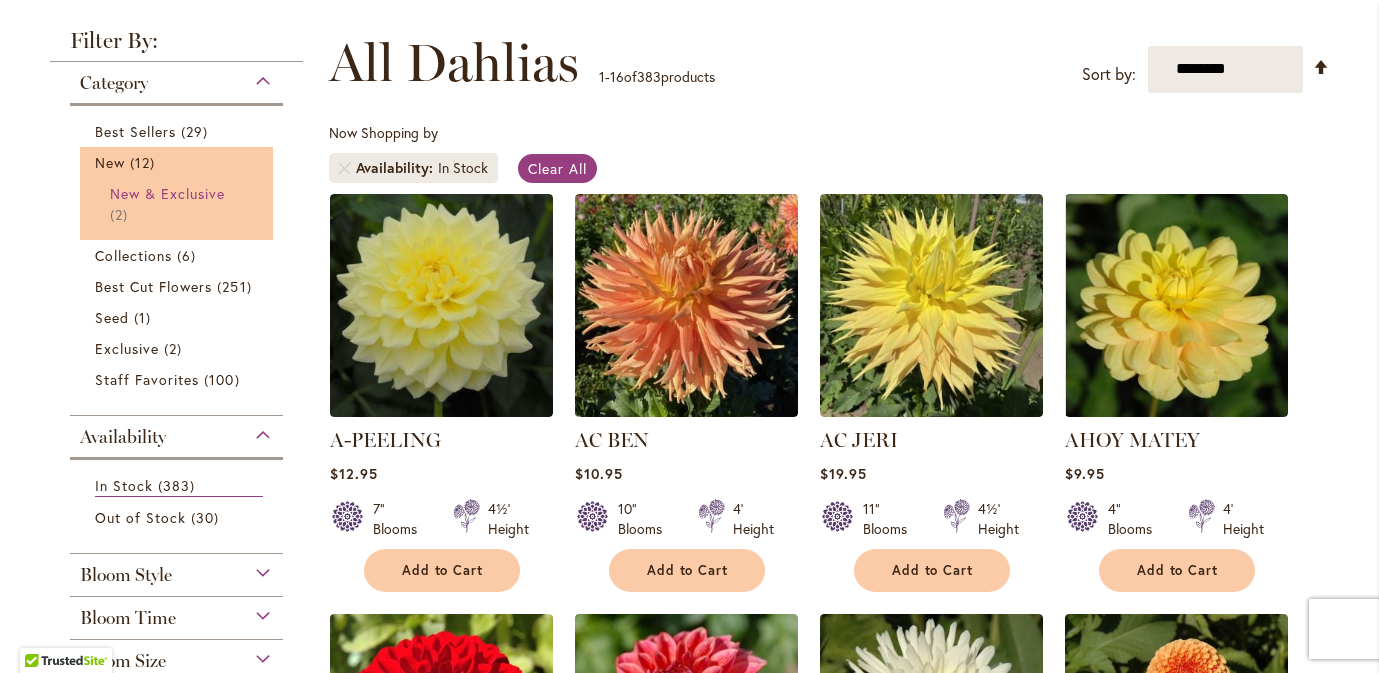 click on "New & Exclusive" at bounding box center [168, 193] 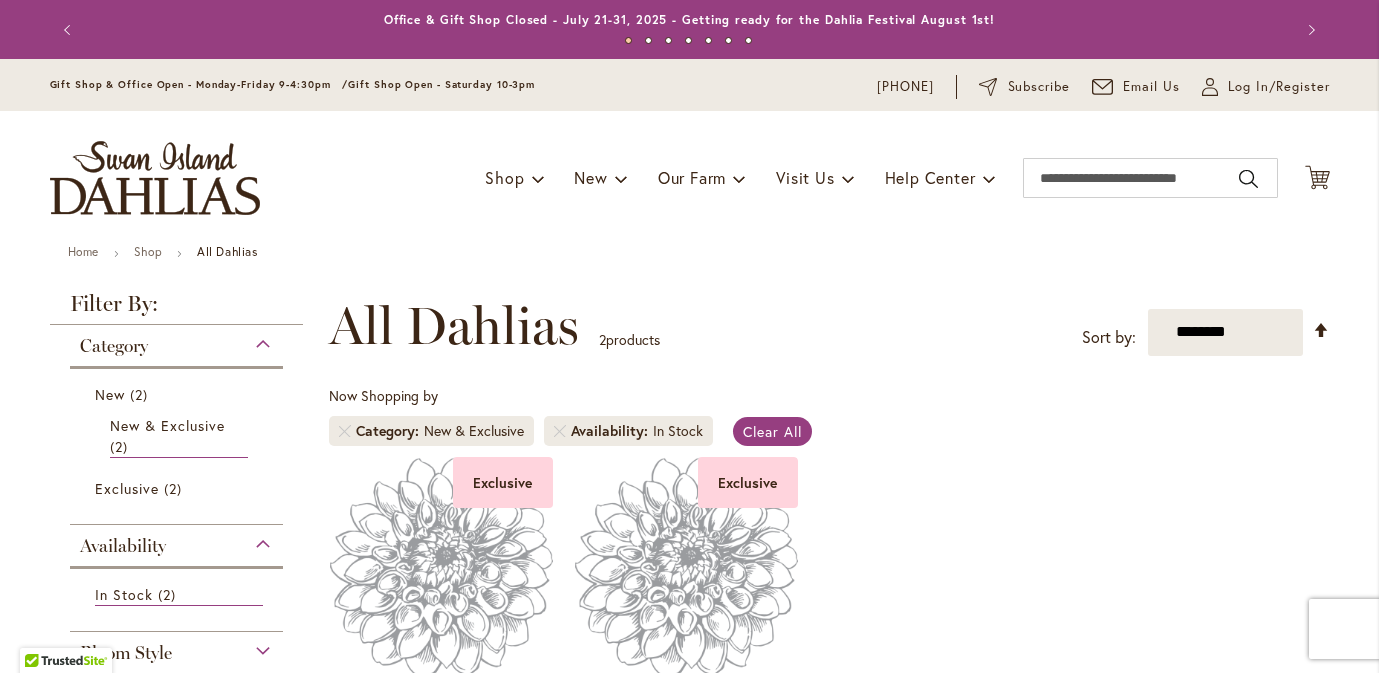 scroll, scrollTop: 0, scrollLeft: 0, axis: both 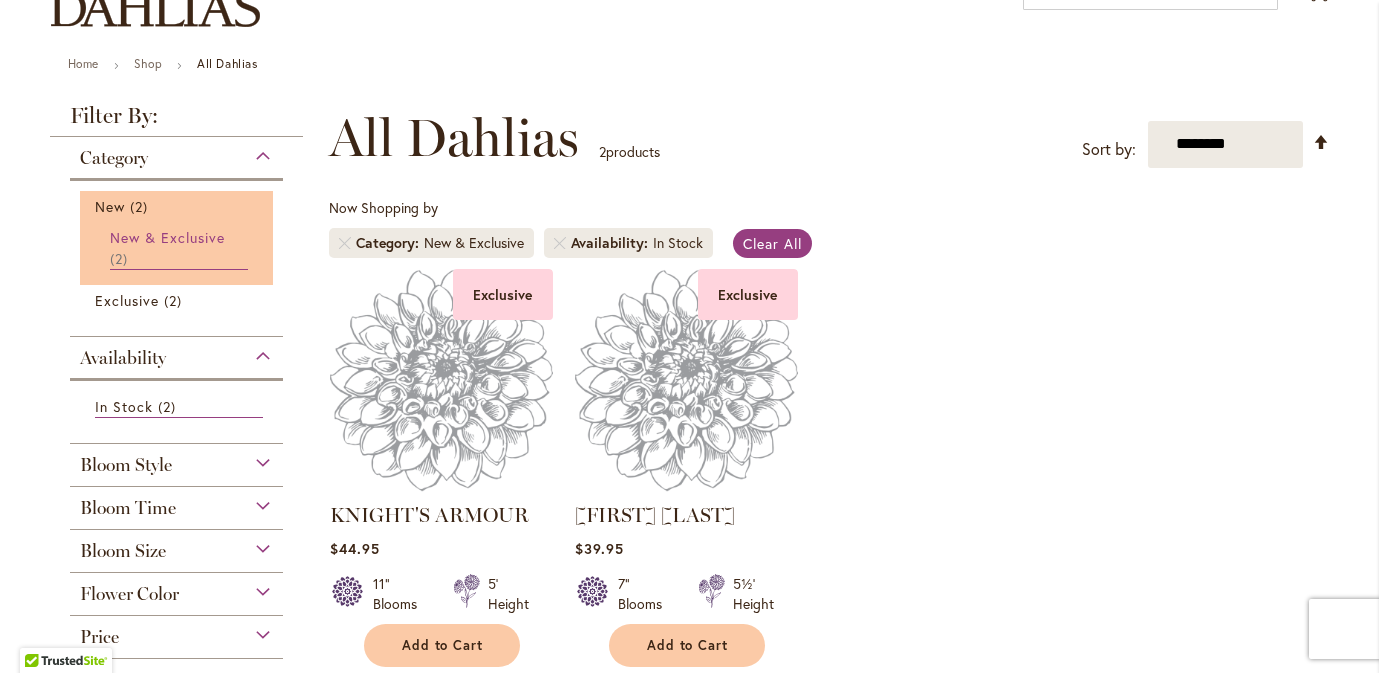 click on "New & Exclusive" at bounding box center [168, 237] 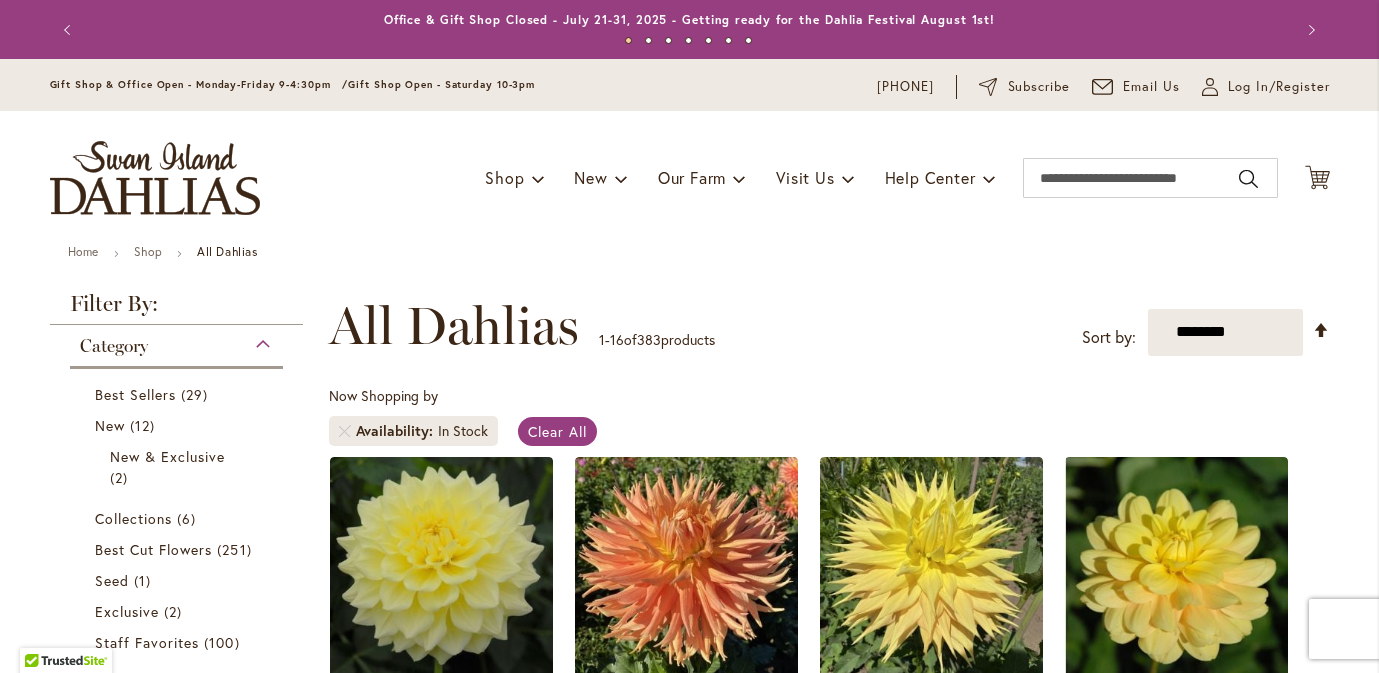 scroll, scrollTop: 0, scrollLeft: 0, axis: both 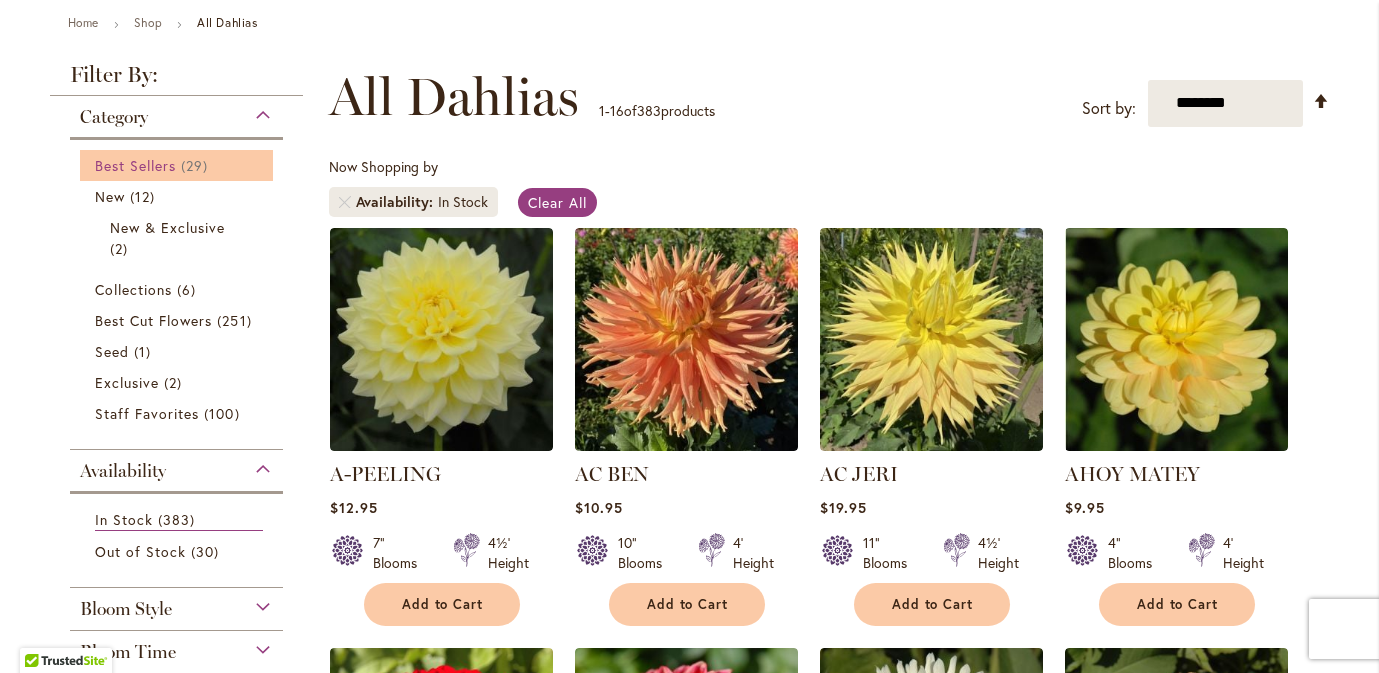 click on "Best Sellers
29
items" at bounding box center (179, 165) 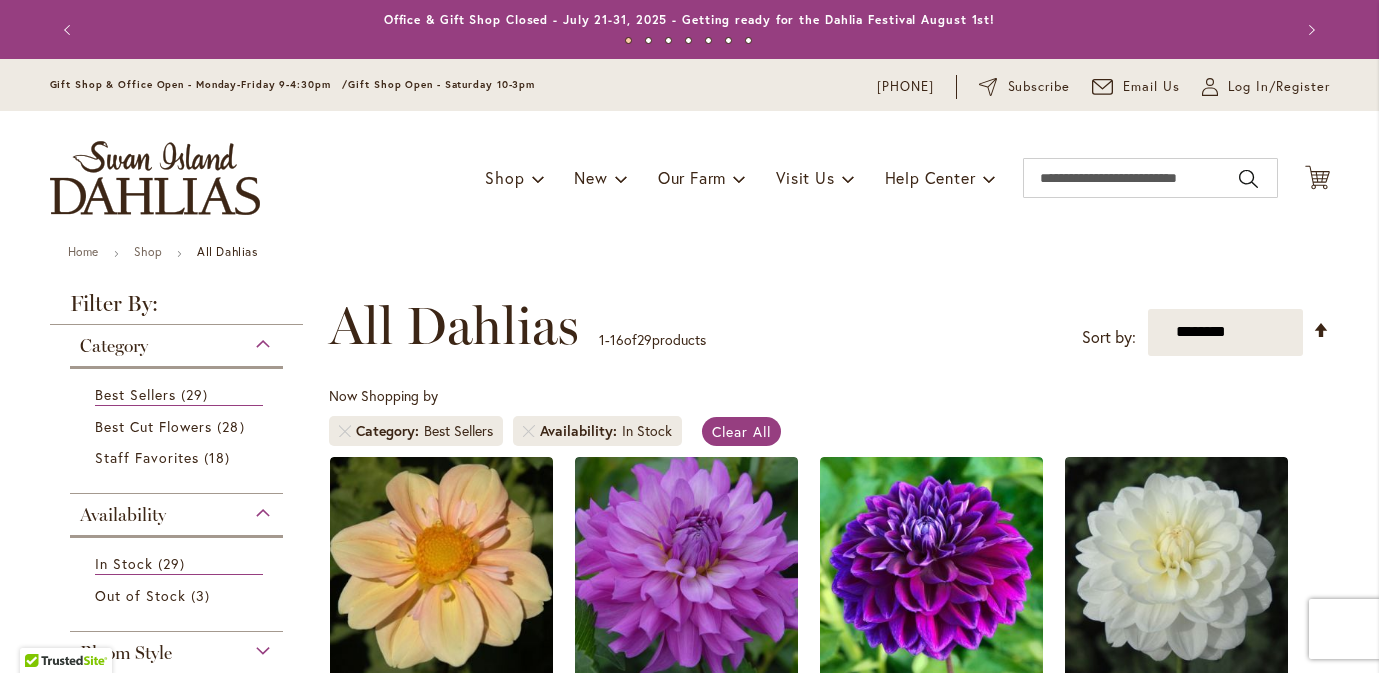 scroll, scrollTop: 0, scrollLeft: 0, axis: both 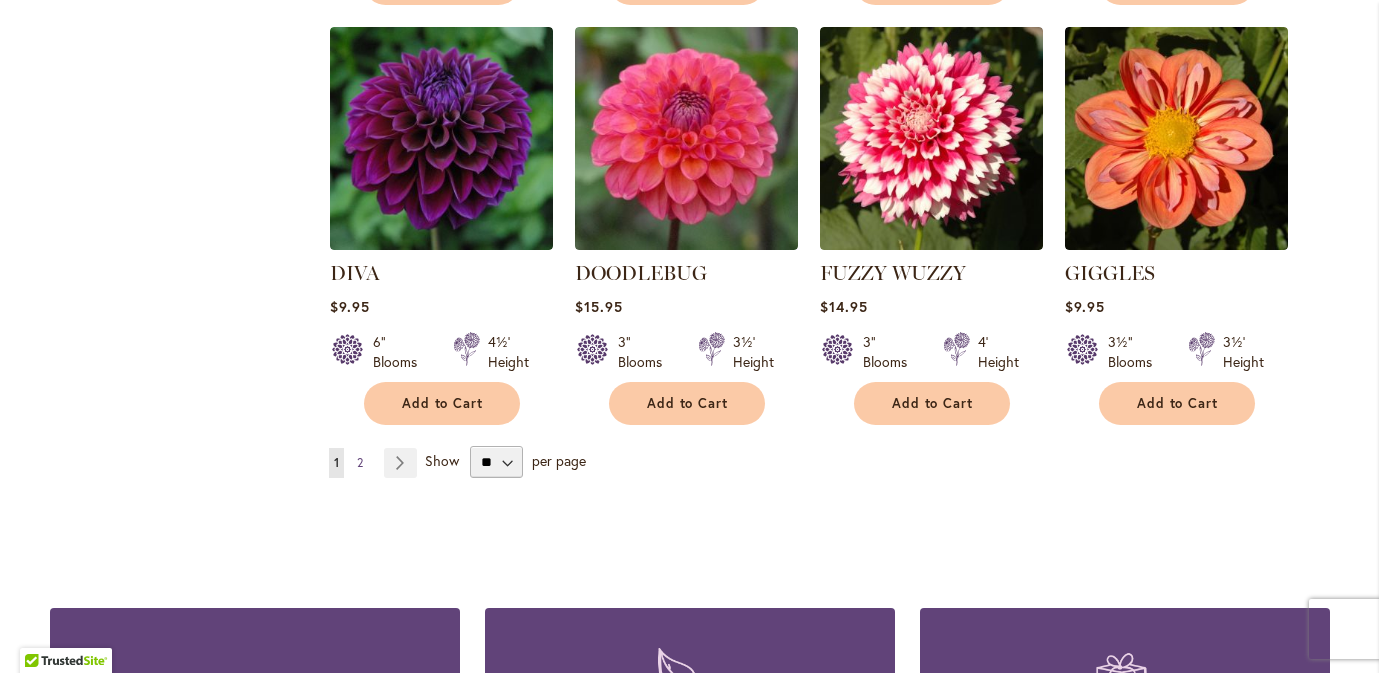click on "2" at bounding box center [360, 462] 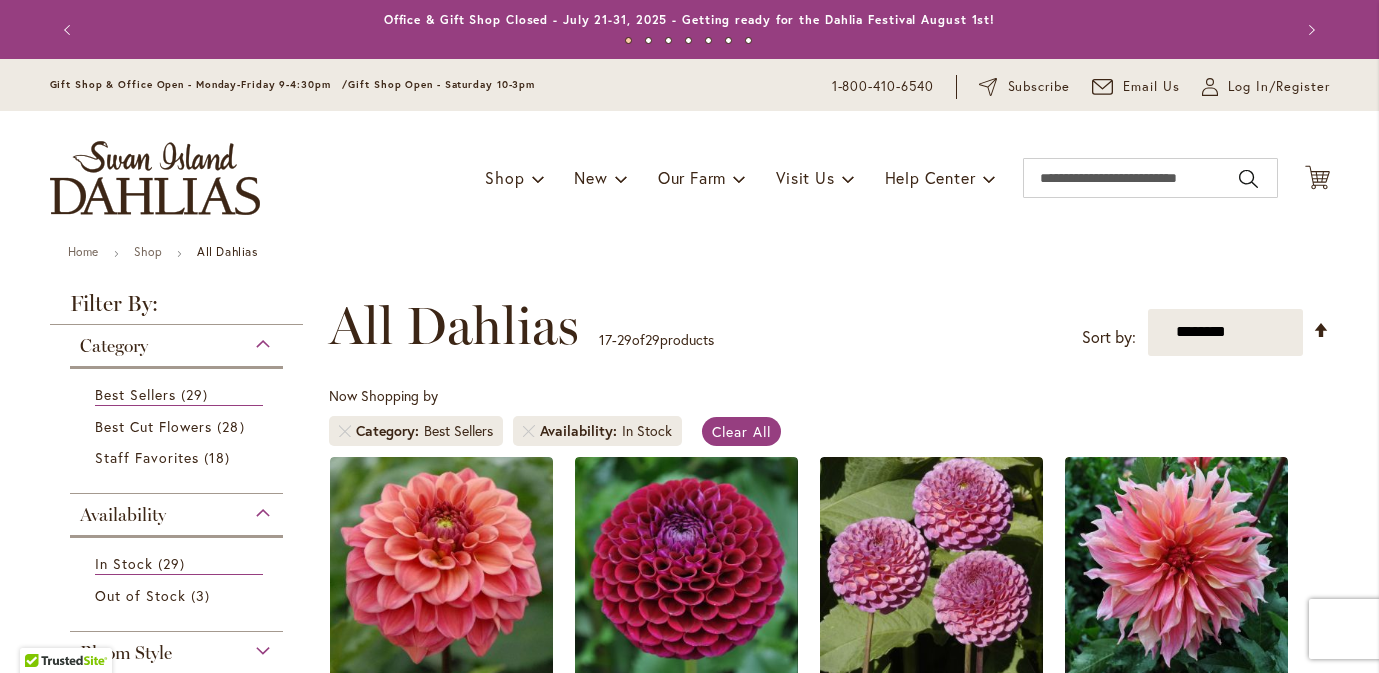 scroll, scrollTop: 0, scrollLeft: 0, axis: both 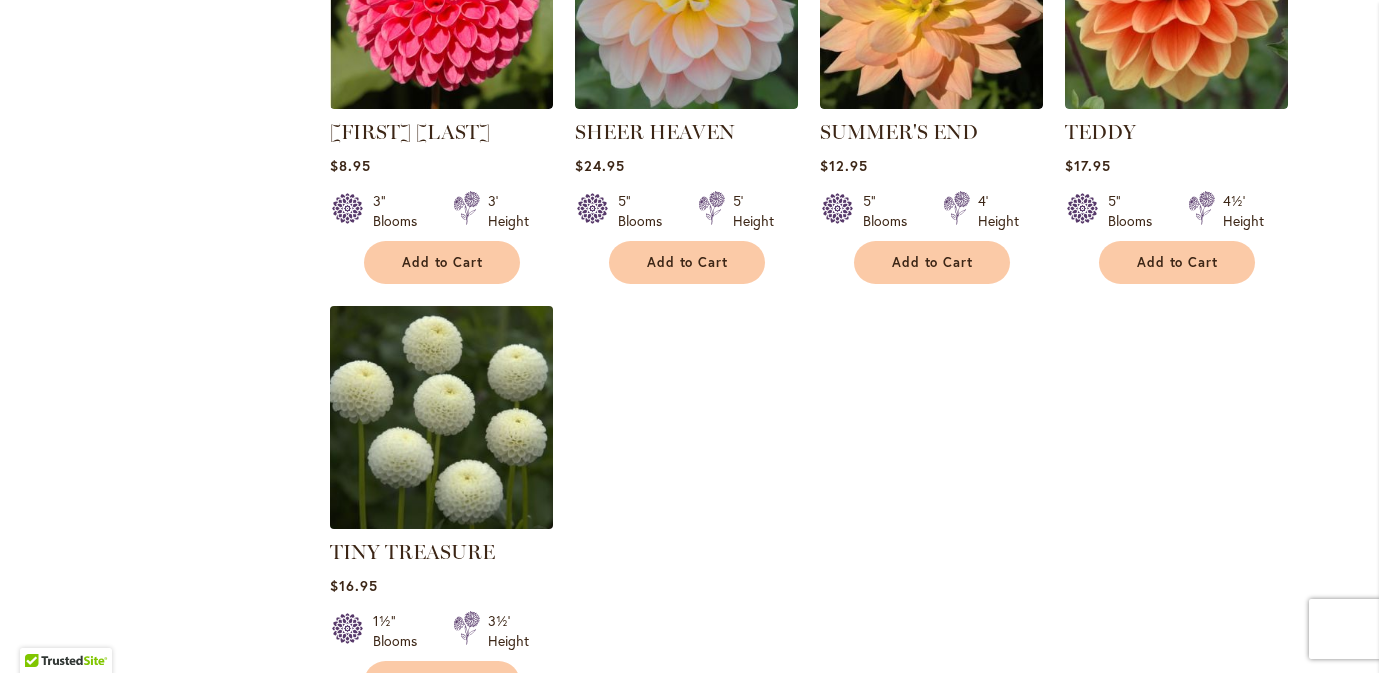 click at bounding box center (441, 417) 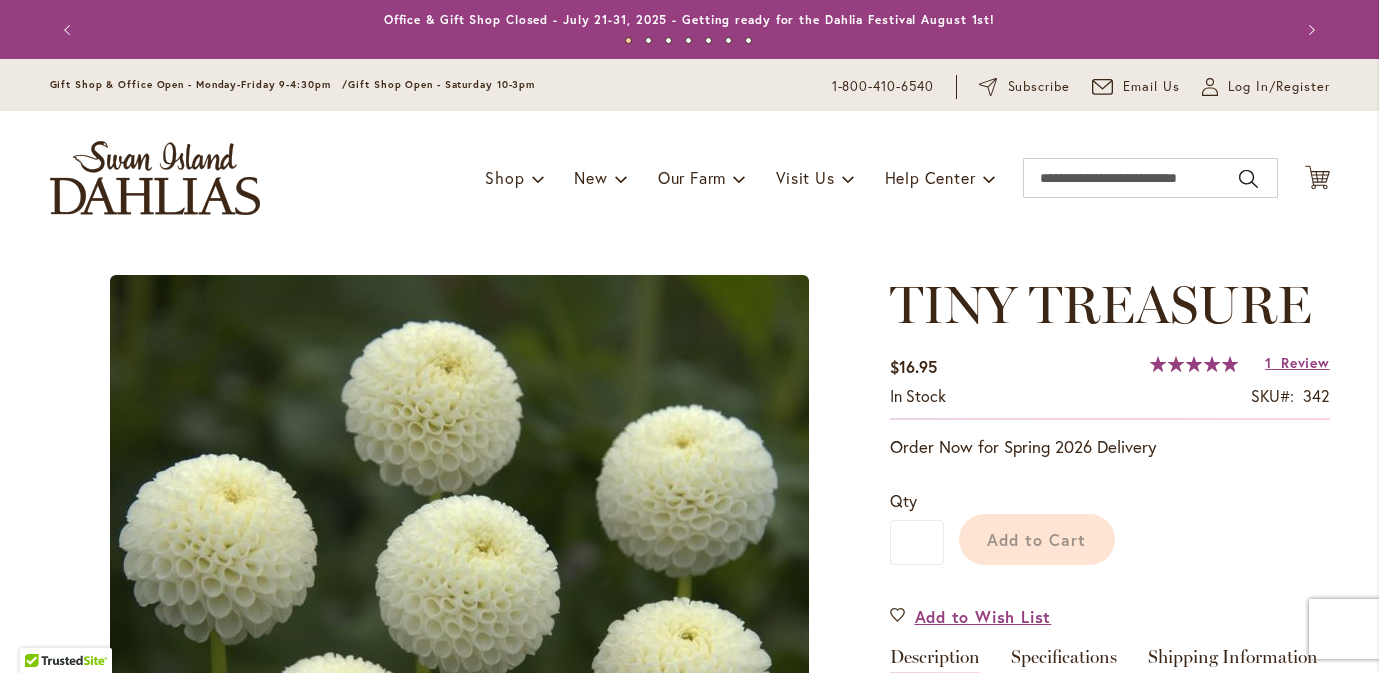 scroll, scrollTop: 0, scrollLeft: 0, axis: both 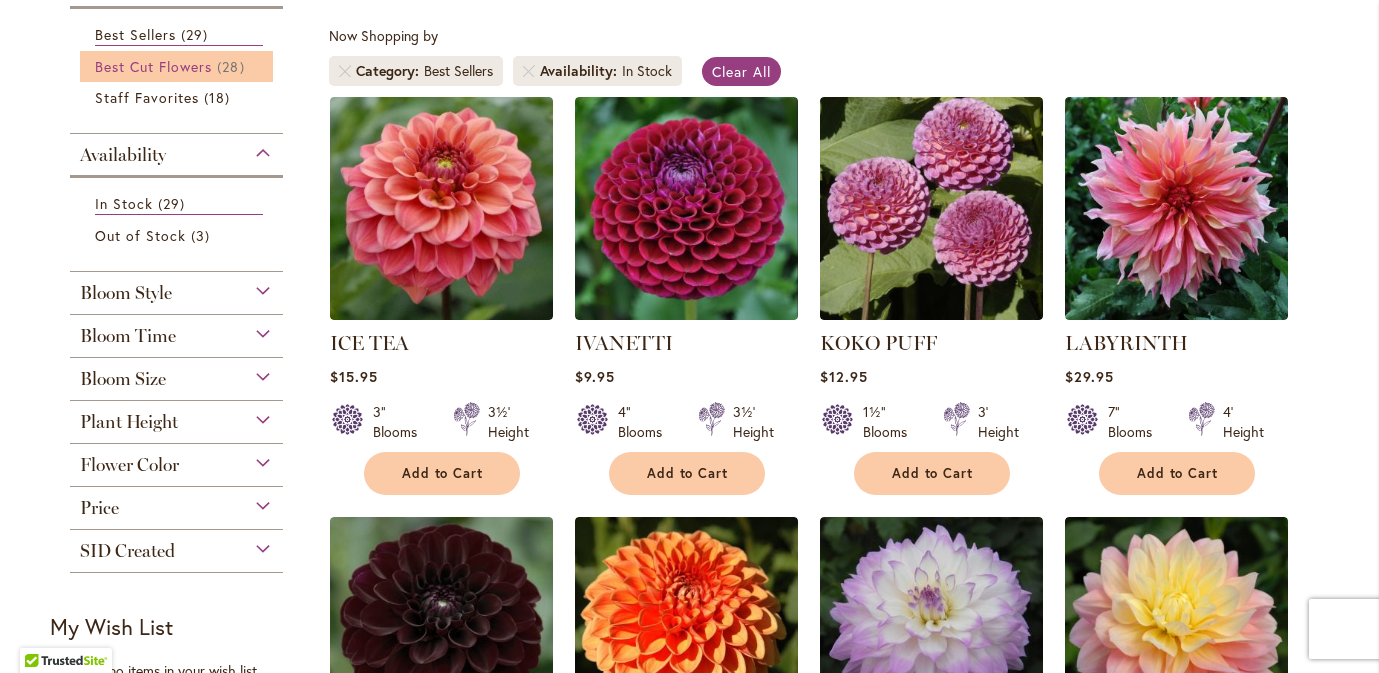 click on "Best Cut Flowers" at bounding box center (154, 66) 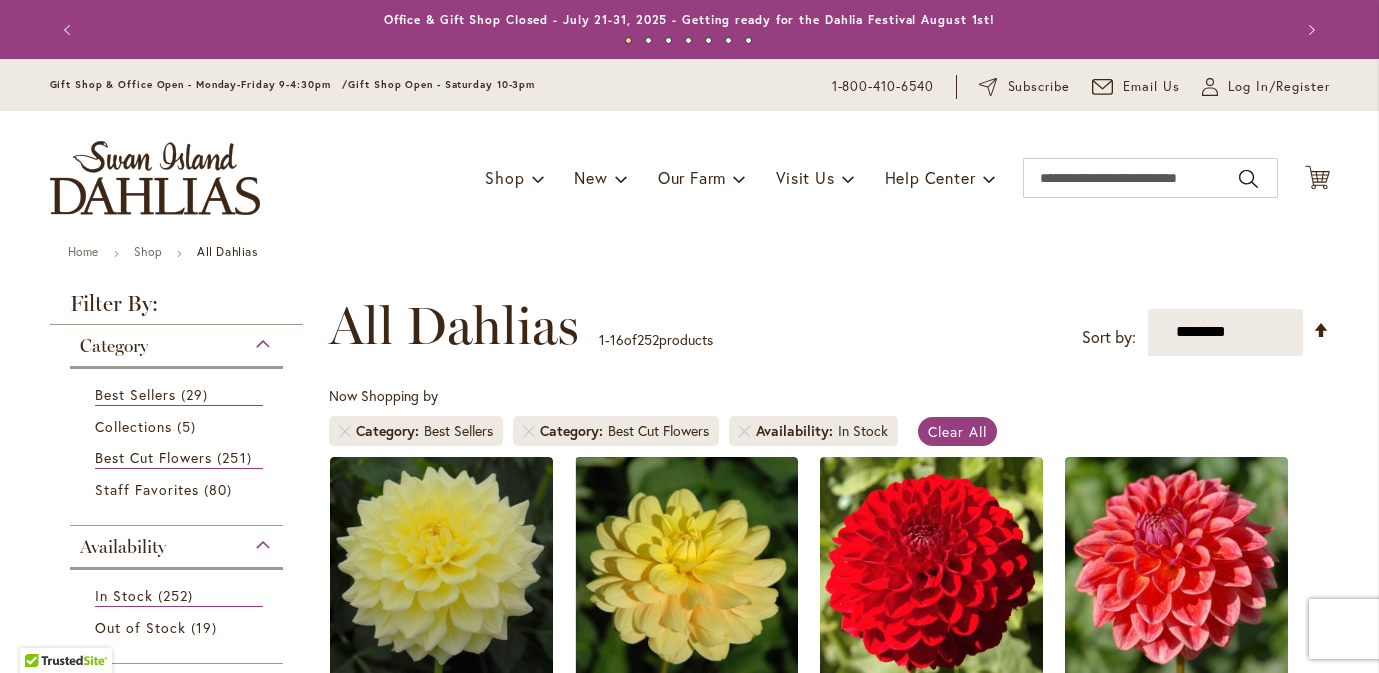 scroll, scrollTop: 0, scrollLeft: 0, axis: both 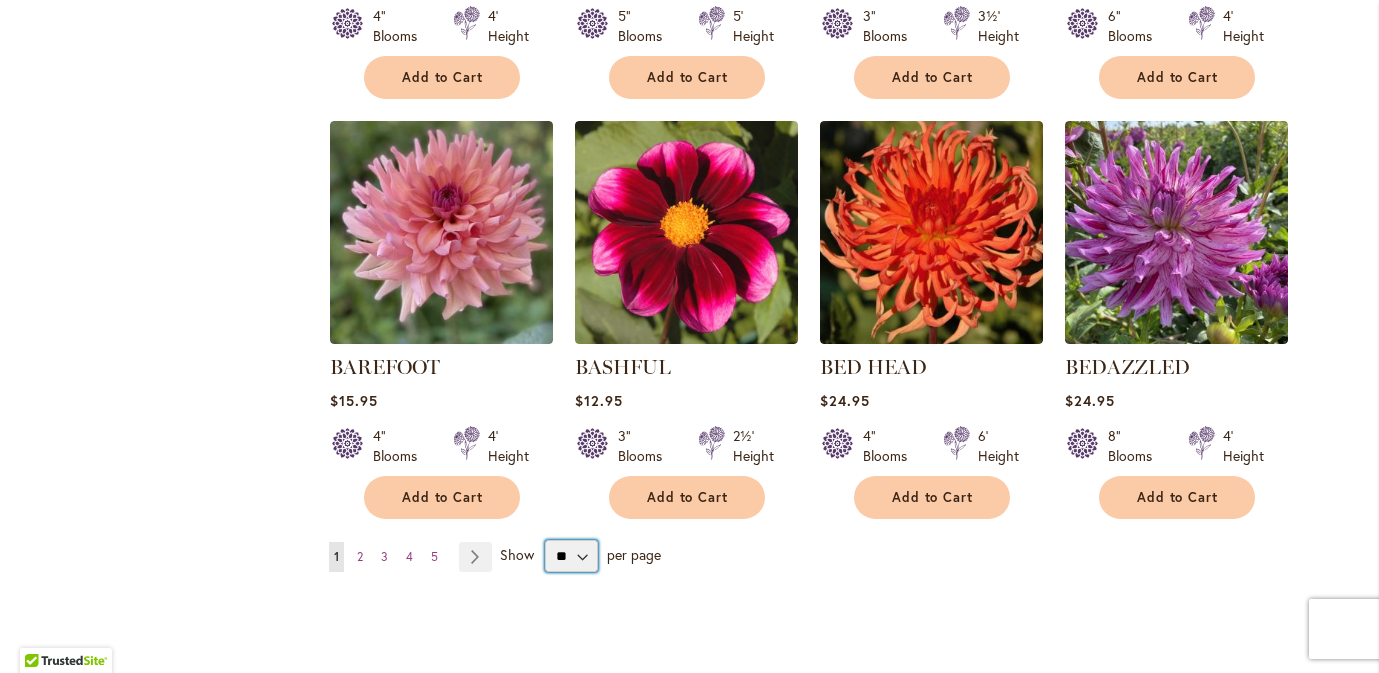 click on "**
**
**
**" at bounding box center (571, 556) 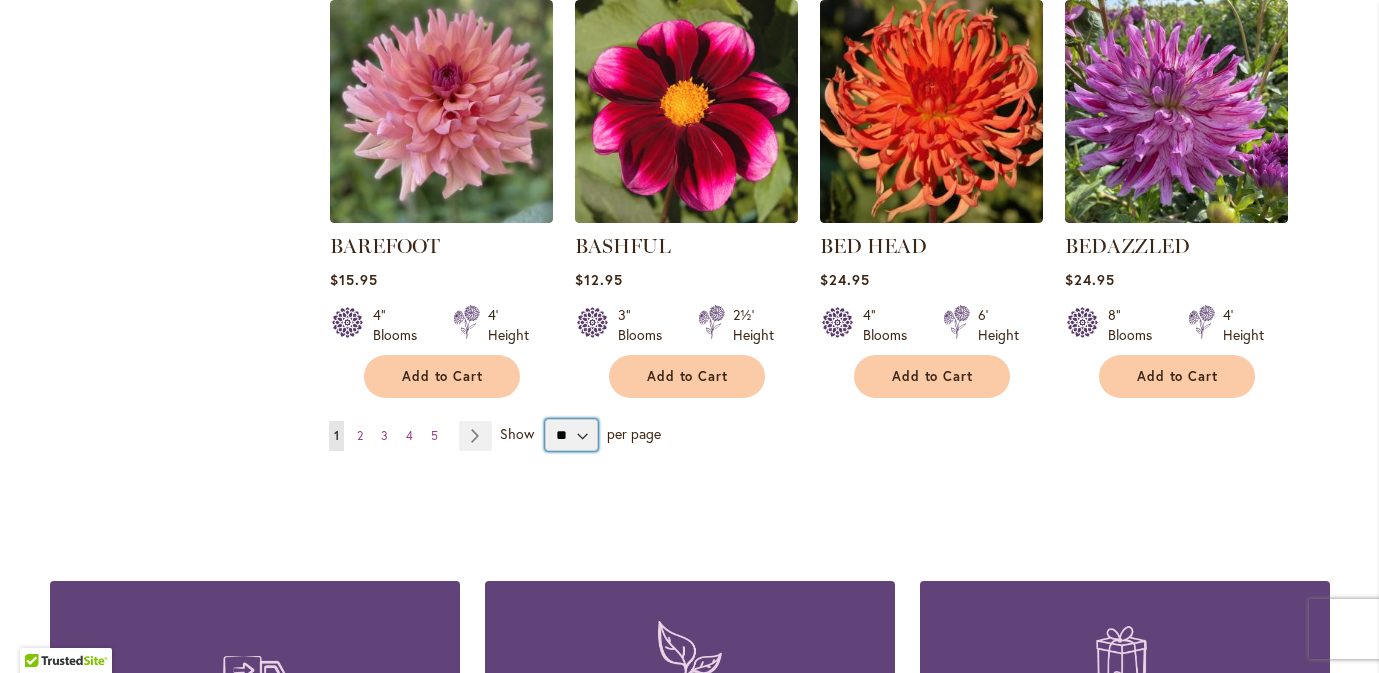 scroll, scrollTop: 1758, scrollLeft: 0, axis: vertical 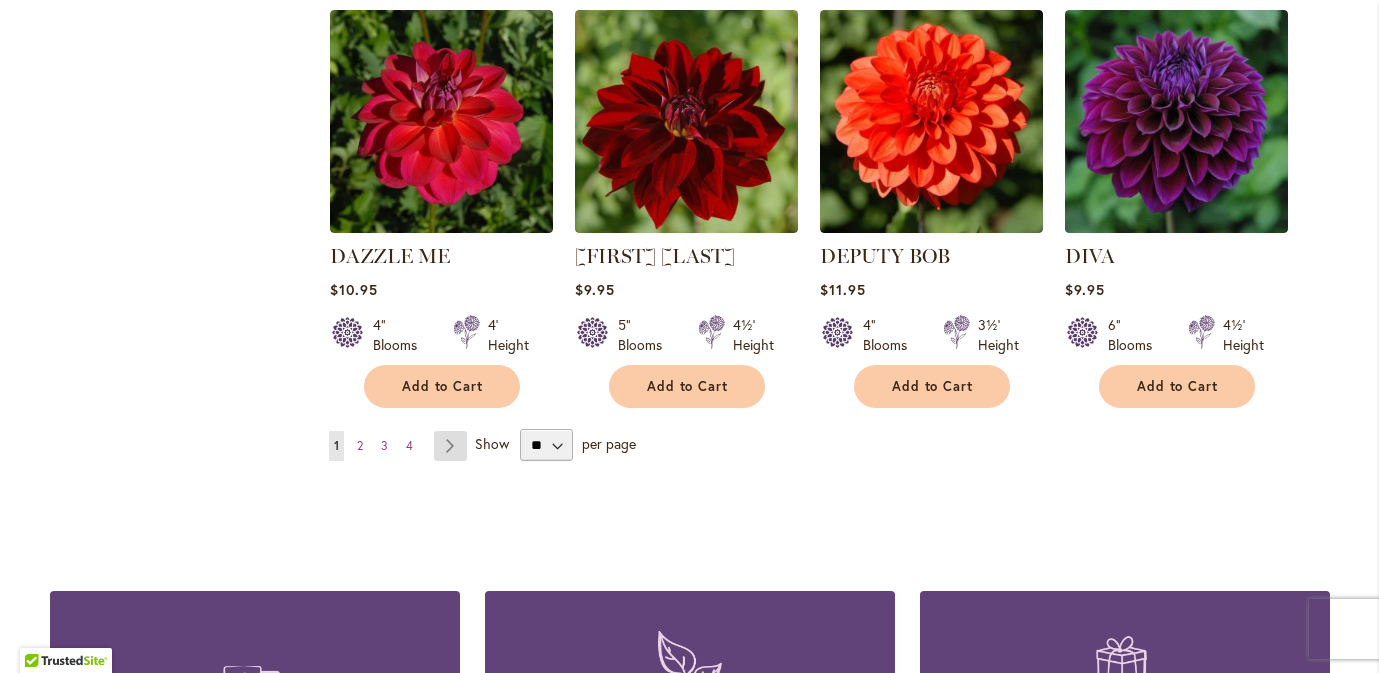 click on "Page
Next" at bounding box center [450, 446] 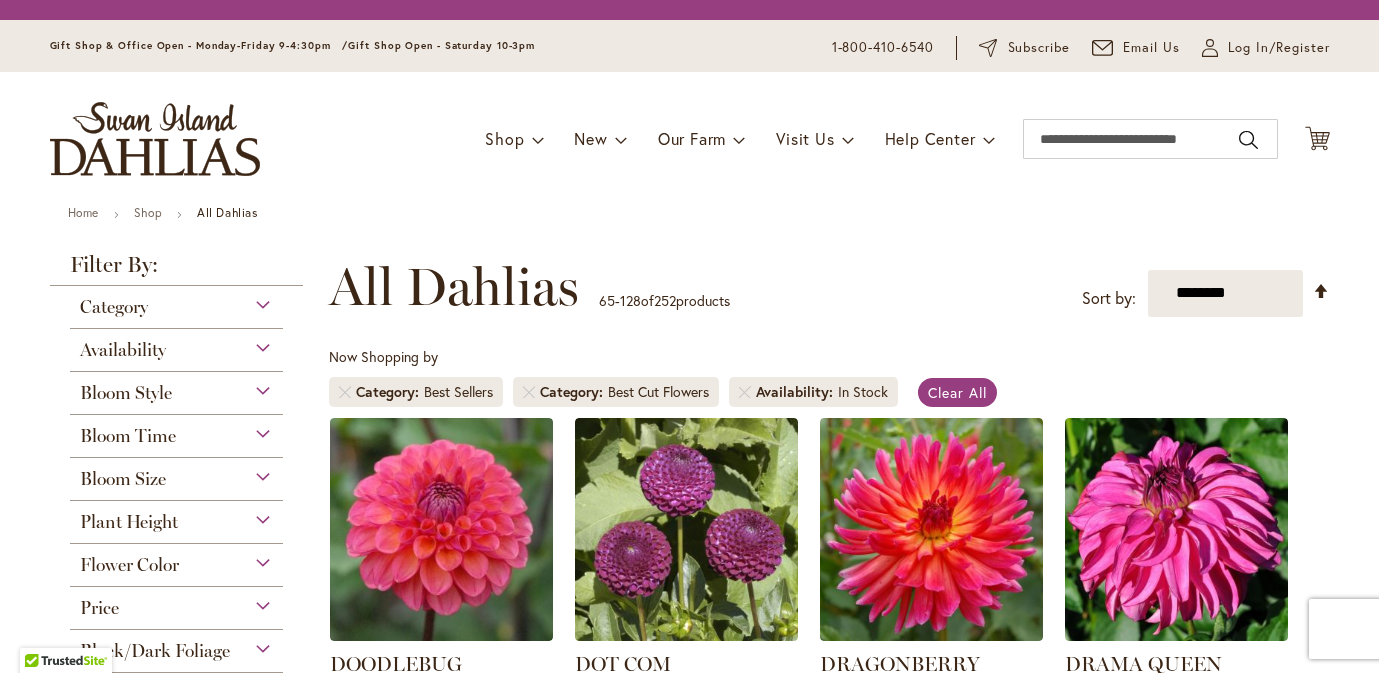 scroll, scrollTop: 0, scrollLeft: 0, axis: both 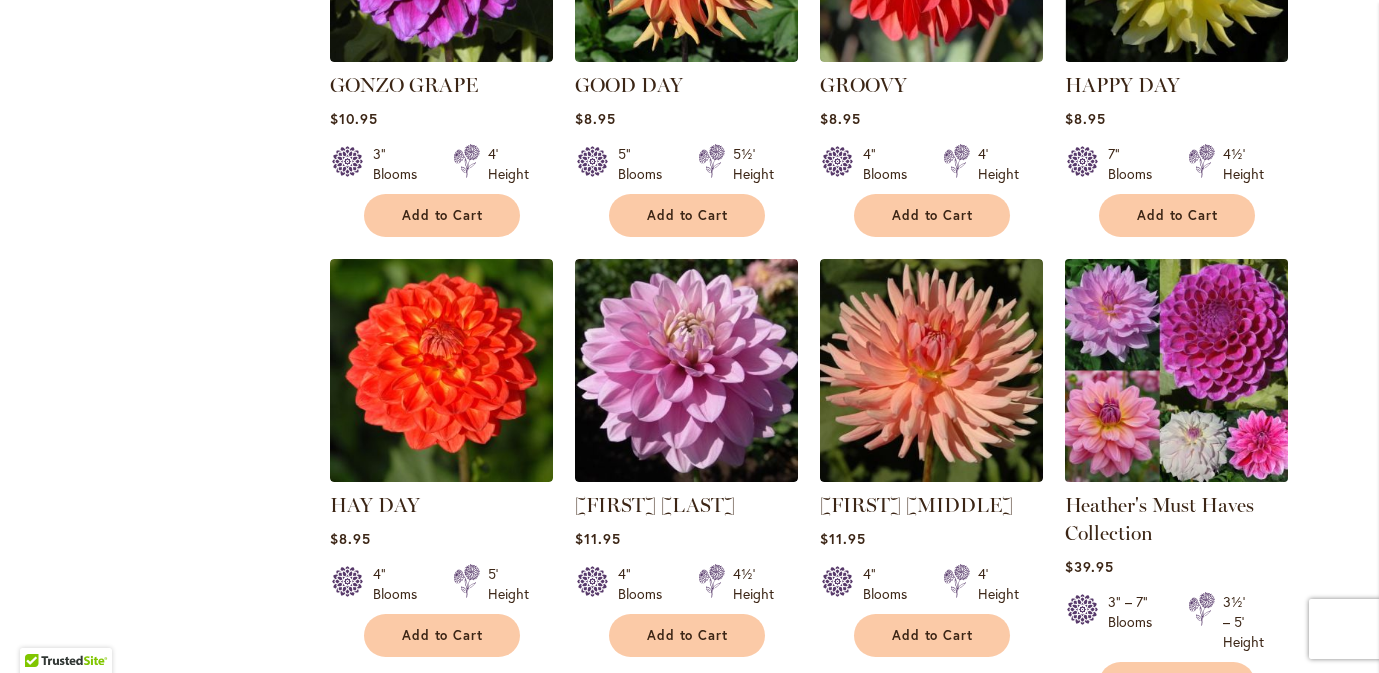 click at bounding box center [1176, 370] 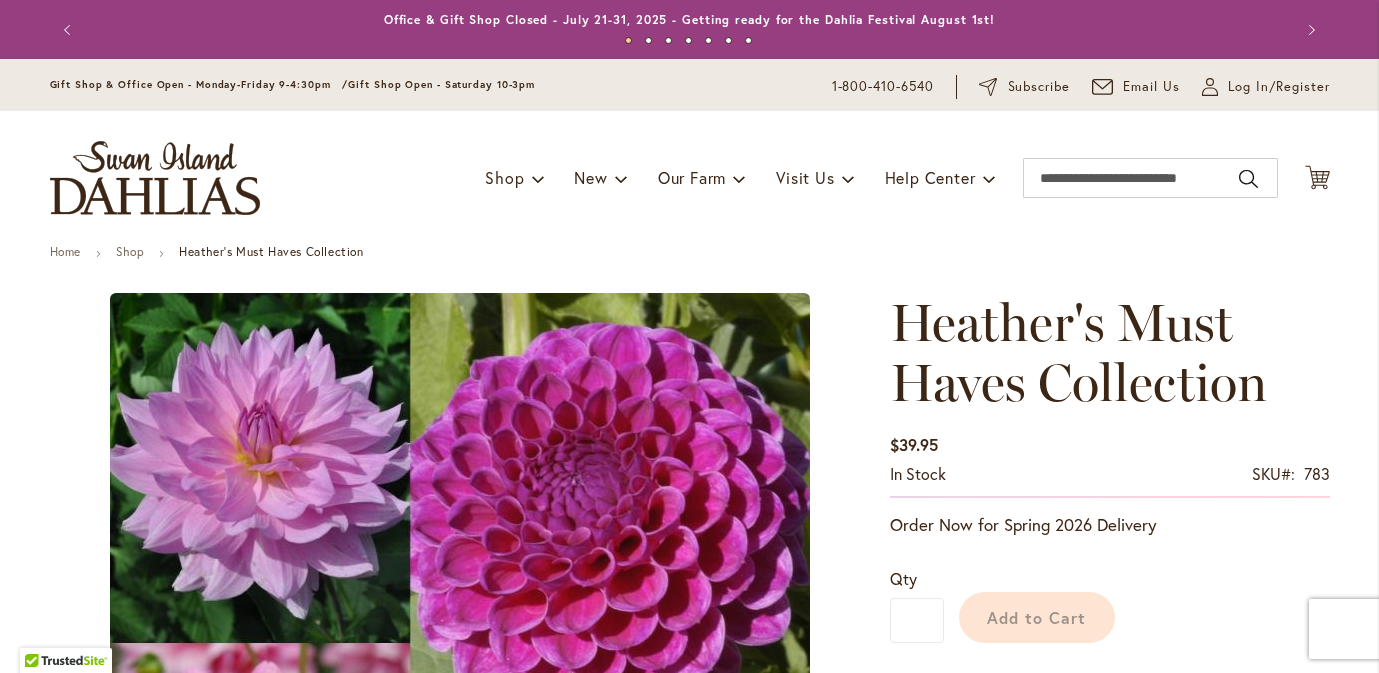 scroll, scrollTop: 0, scrollLeft: 0, axis: both 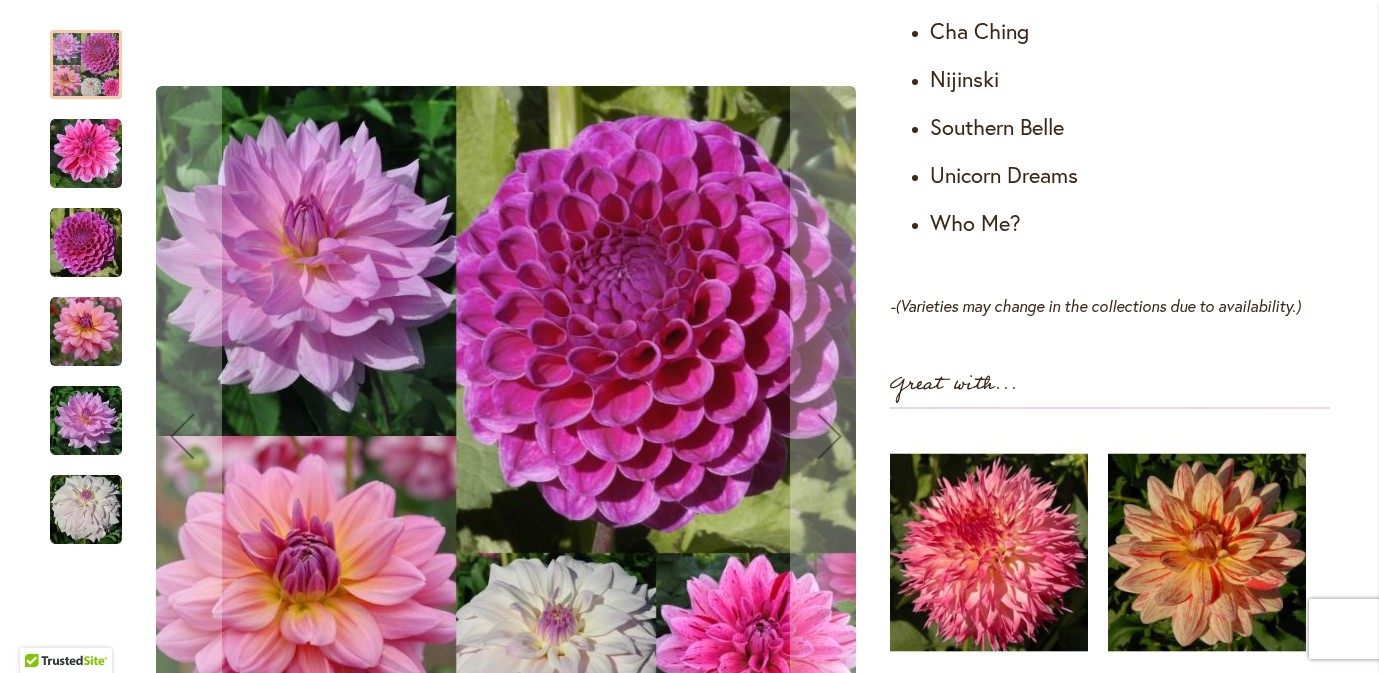 click at bounding box center [86, 154] 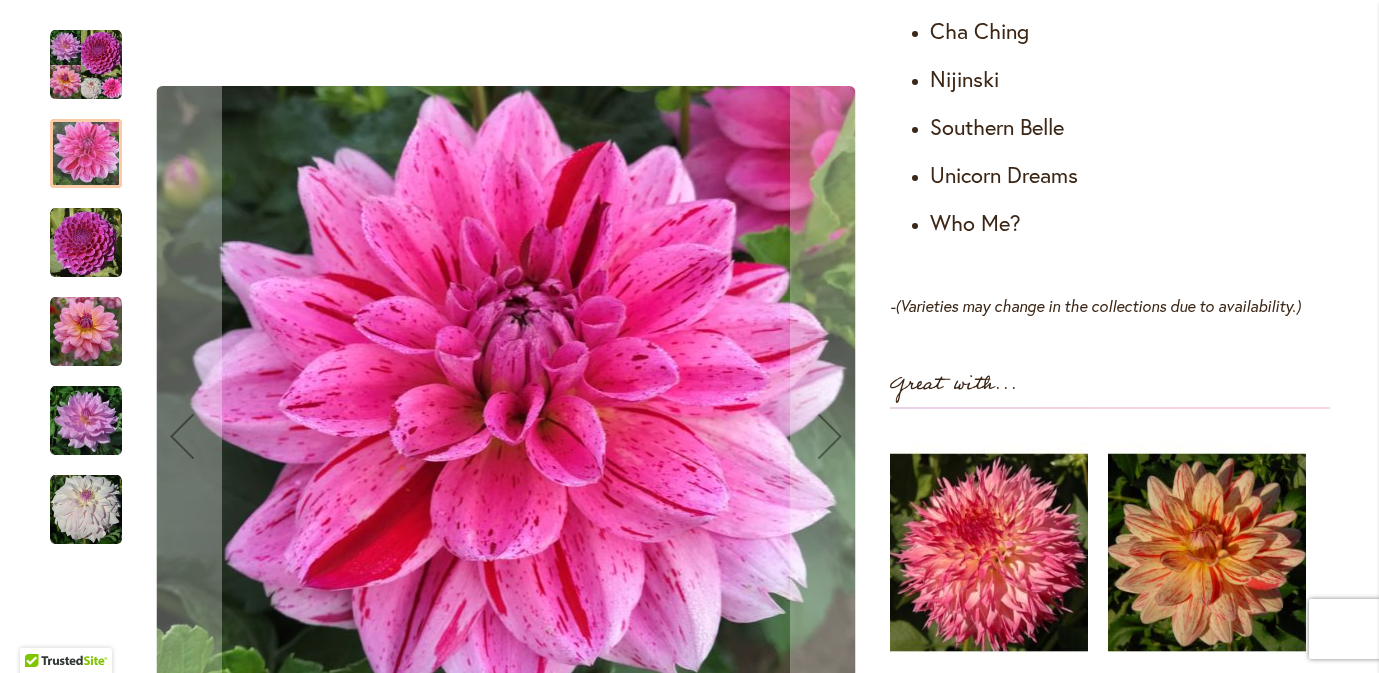 click at bounding box center [86, 243] 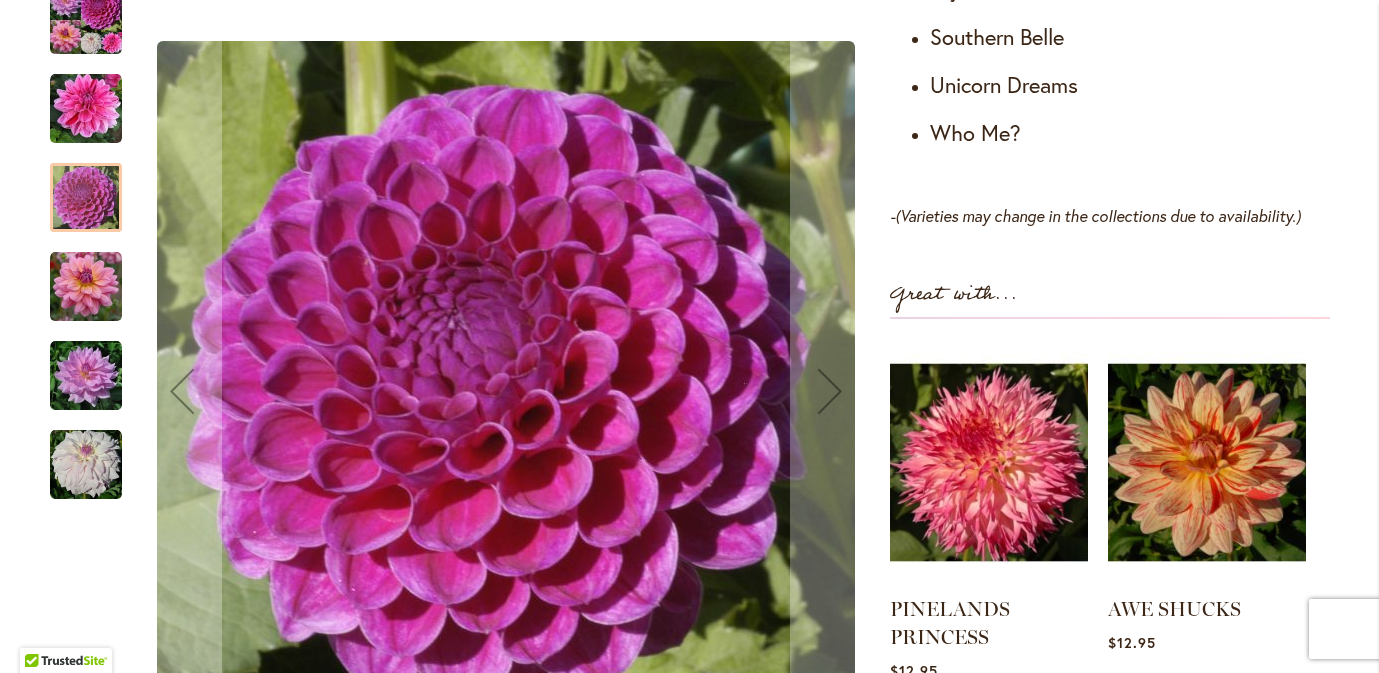 scroll, scrollTop: 1484, scrollLeft: 0, axis: vertical 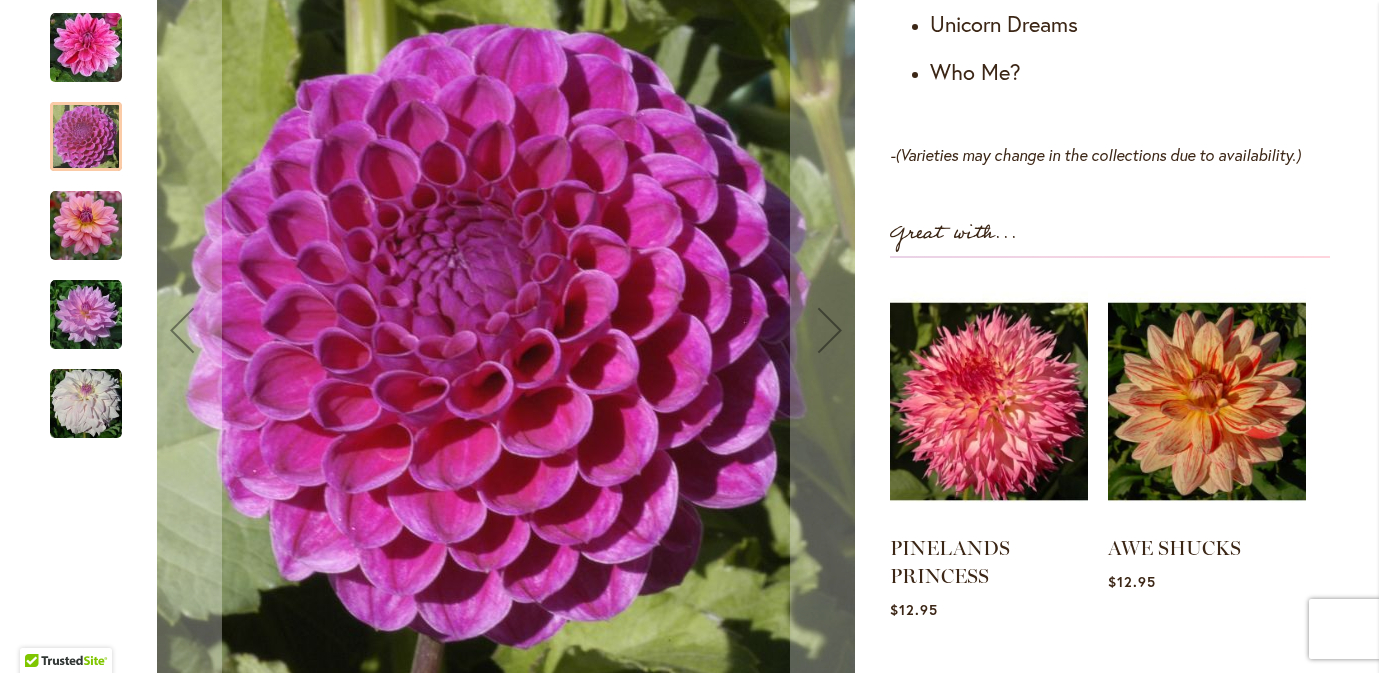 click at bounding box center [86, 226] 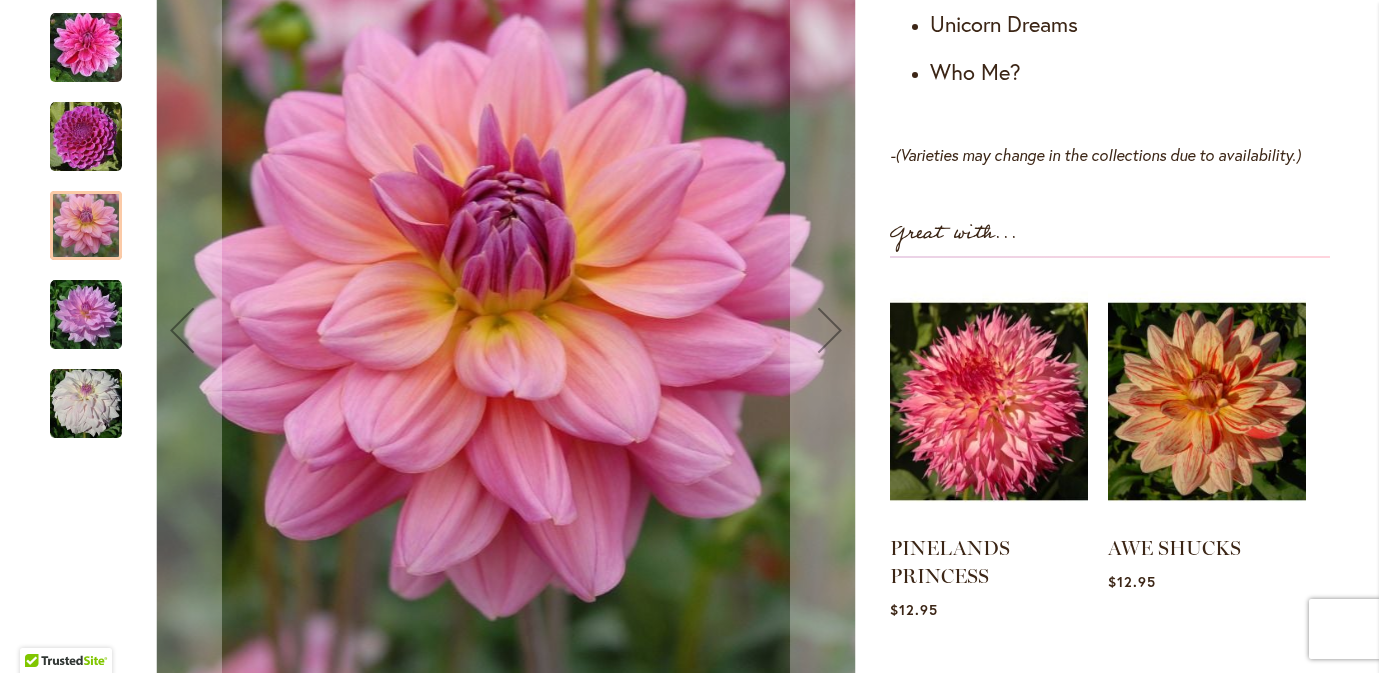 click at bounding box center (86, 315) 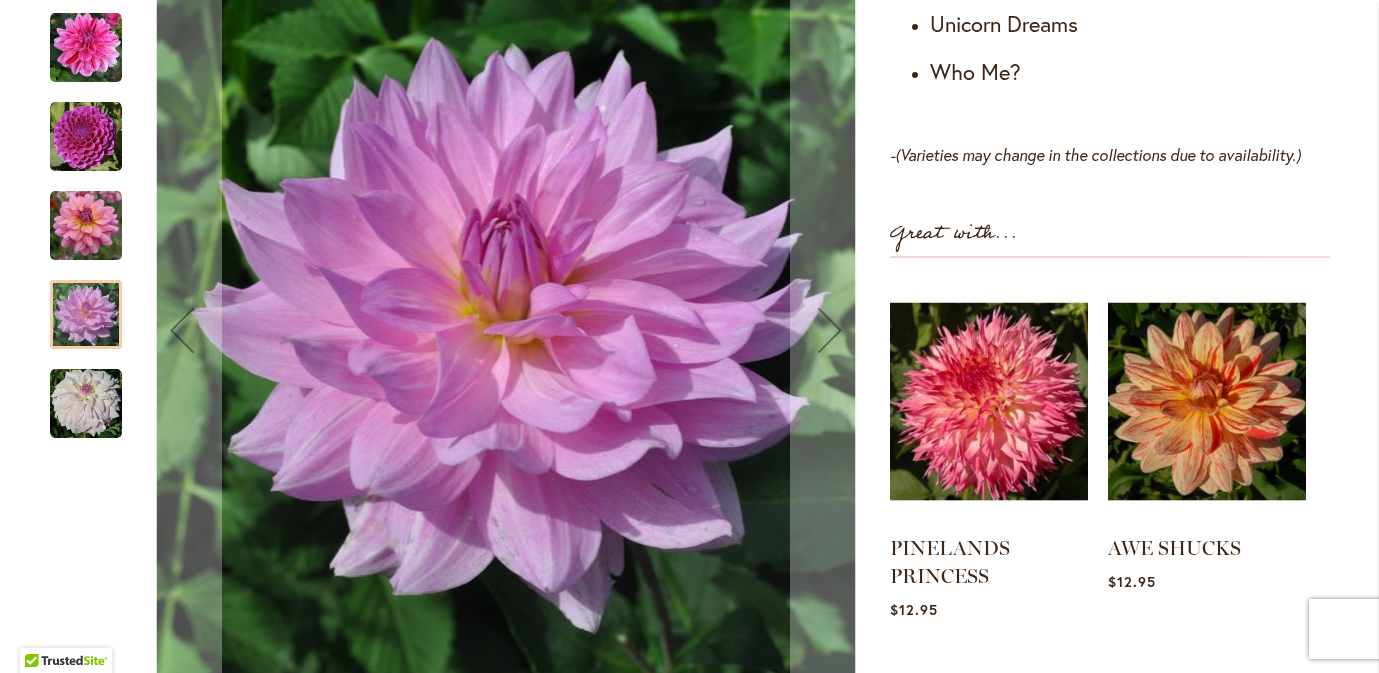 click at bounding box center [86, 404] 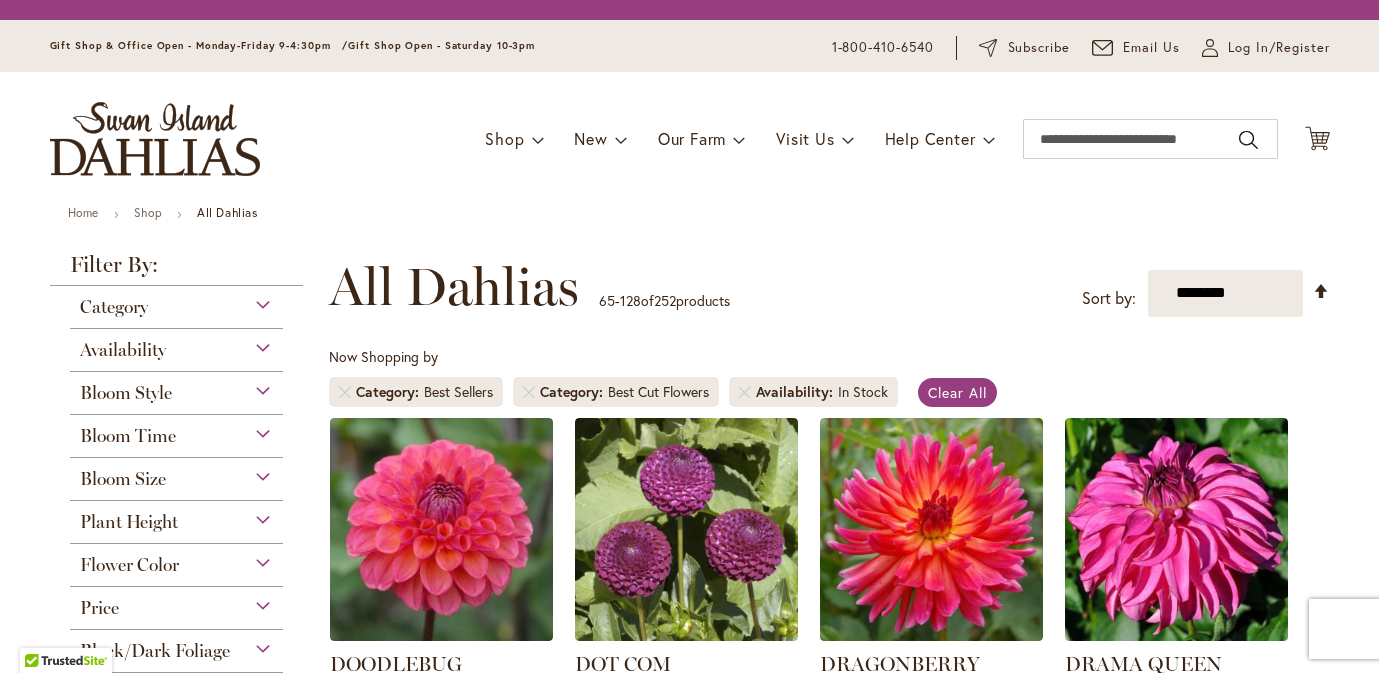 scroll, scrollTop: 0, scrollLeft: 0, axis: both 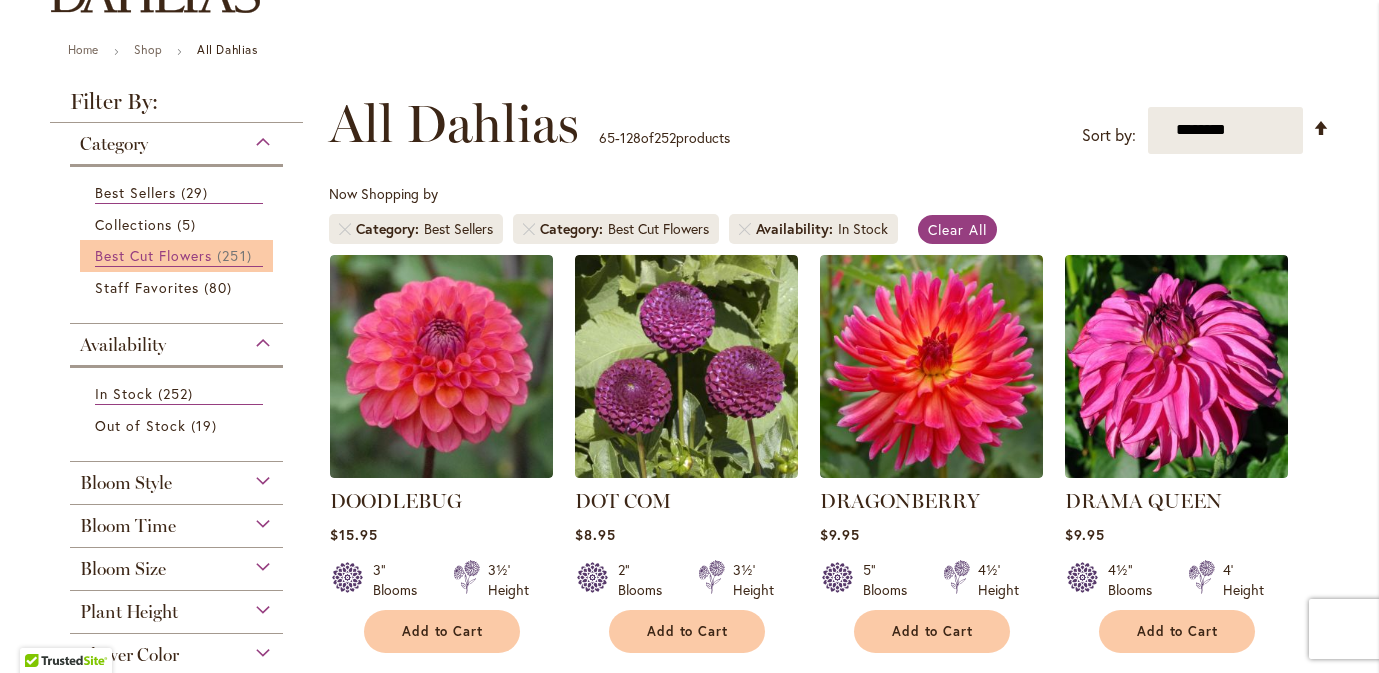 click on "Best Cut Flowers" at bounding box center (154, 255) 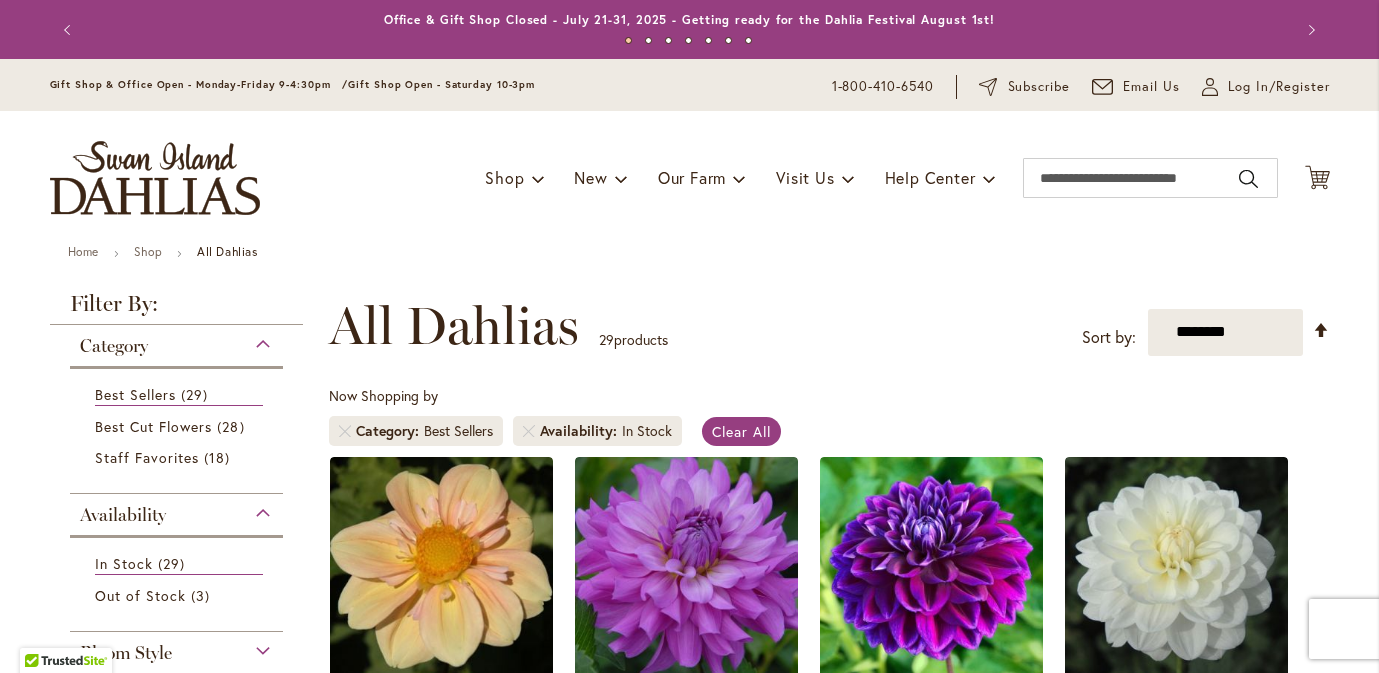 scroll, scrollTop: 0, scrollLeft: 0, axis: both 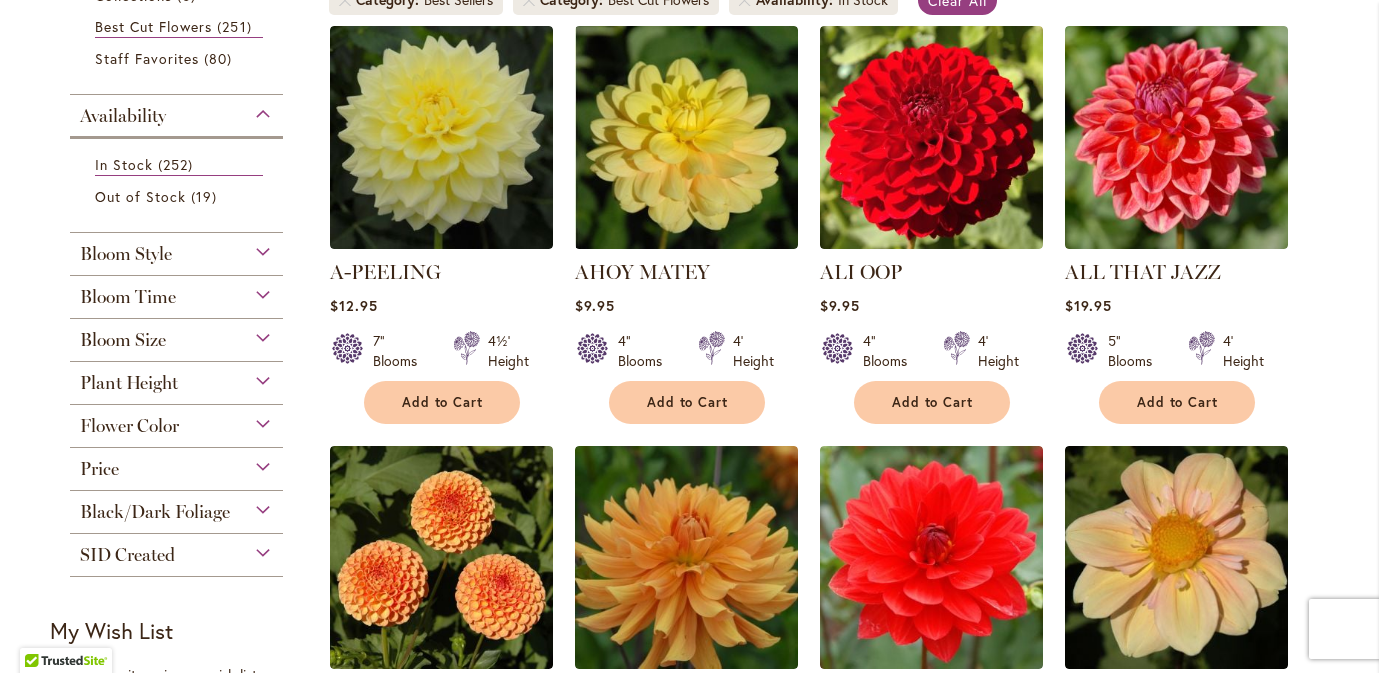 click on "Bloom Style" at bounding box center [177, 249] 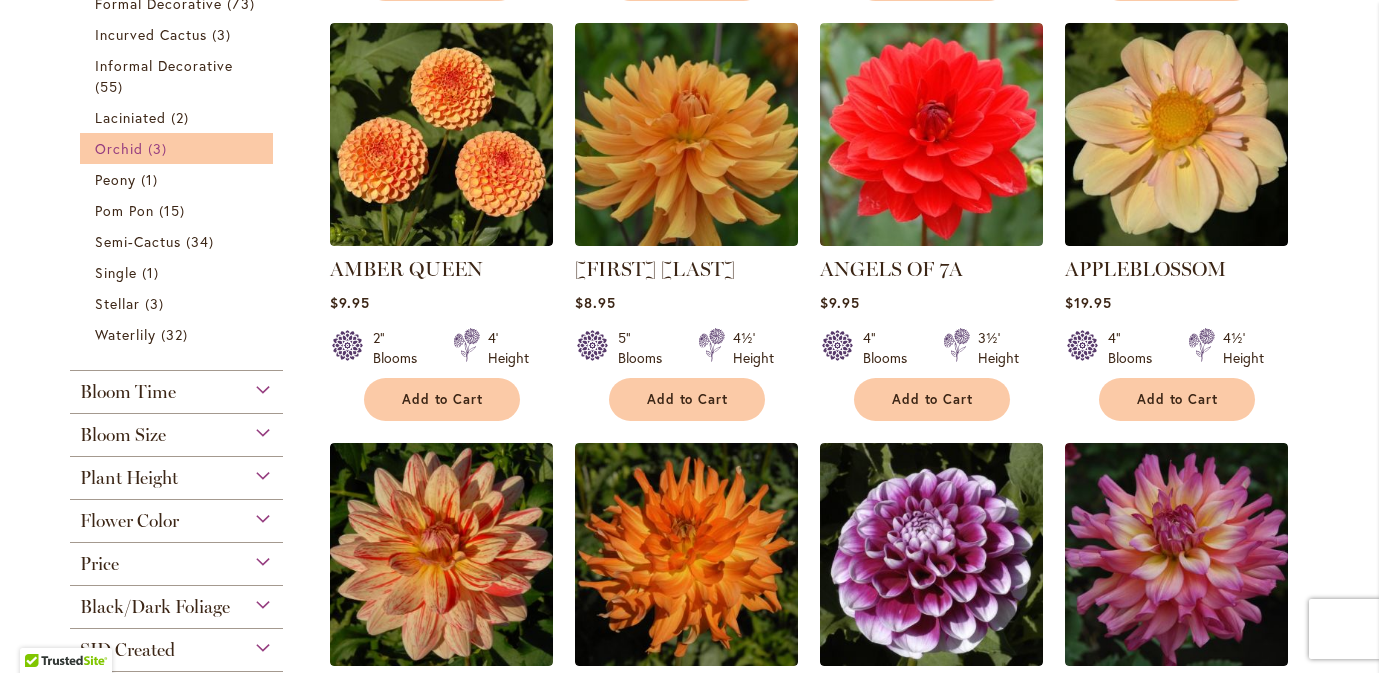 scroll, scrollTop: 886, scrollLeft: 0, axis: vertical 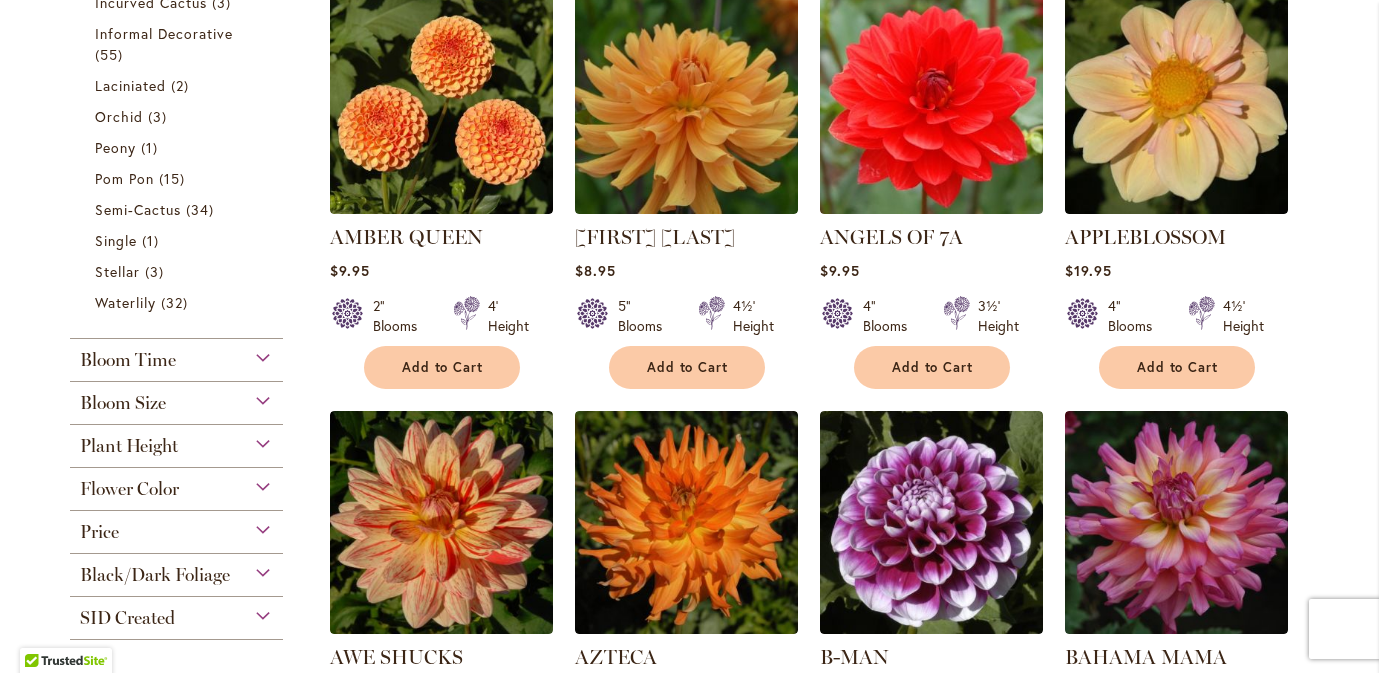 click on "Bloom Time" at bounding box center [128, 360] 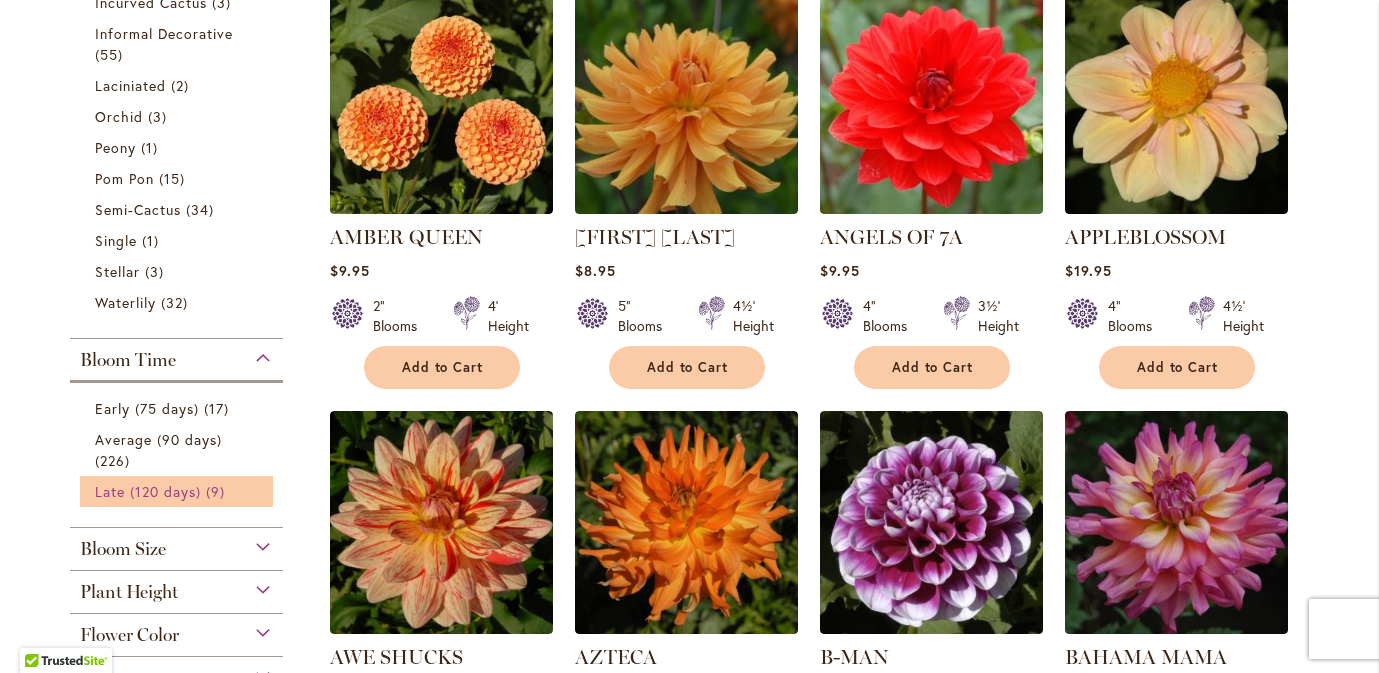 click on "Late (120 days)" at bounding box center [148, 491] 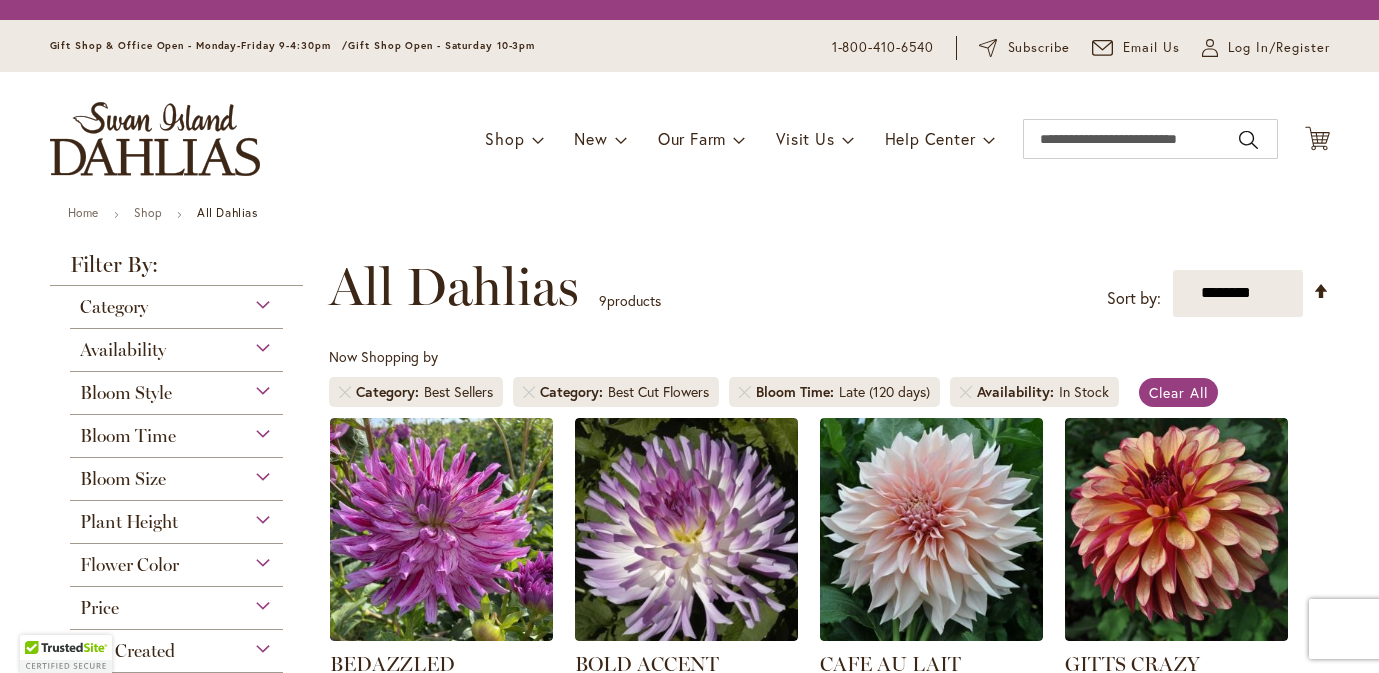 scroll, scrollTop: 0, scrollLeft: 0, axis: both 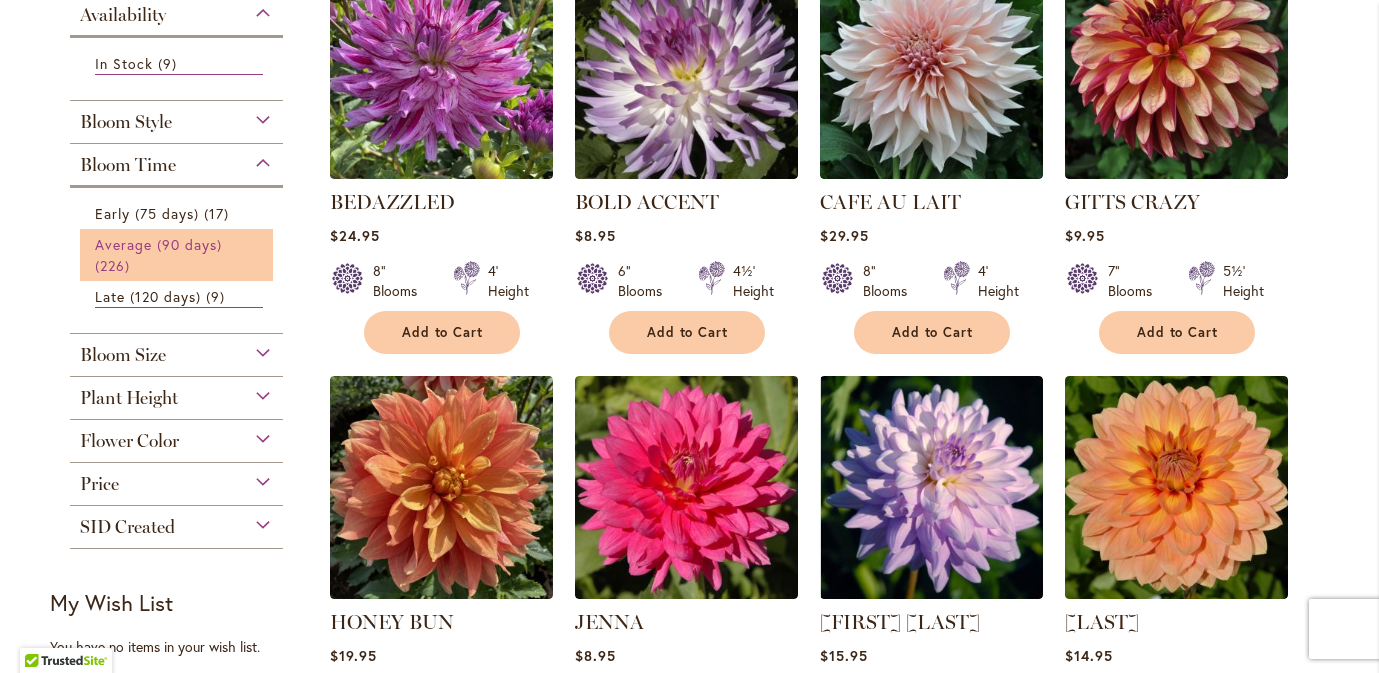 click on "Average (90 days)" at bounding box center [159, 244] 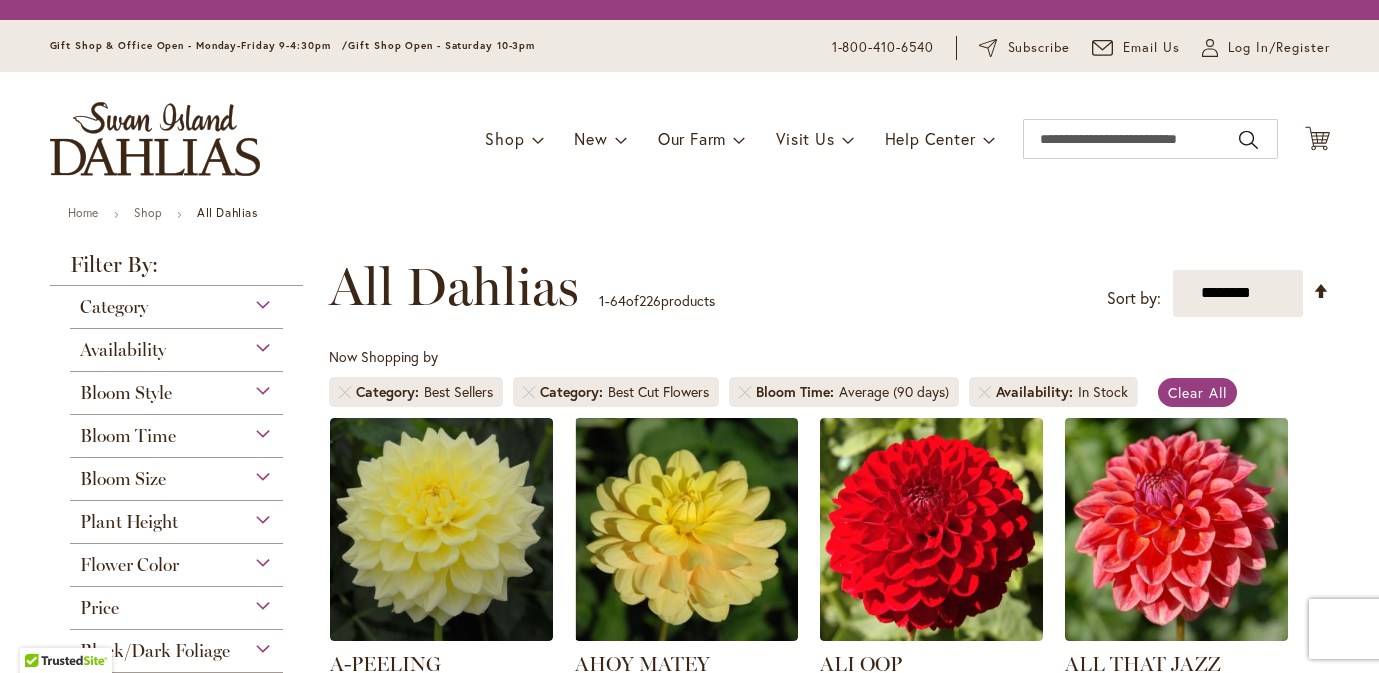 scroll, scrollTop: 0, scrollLeft: 0, axis: both 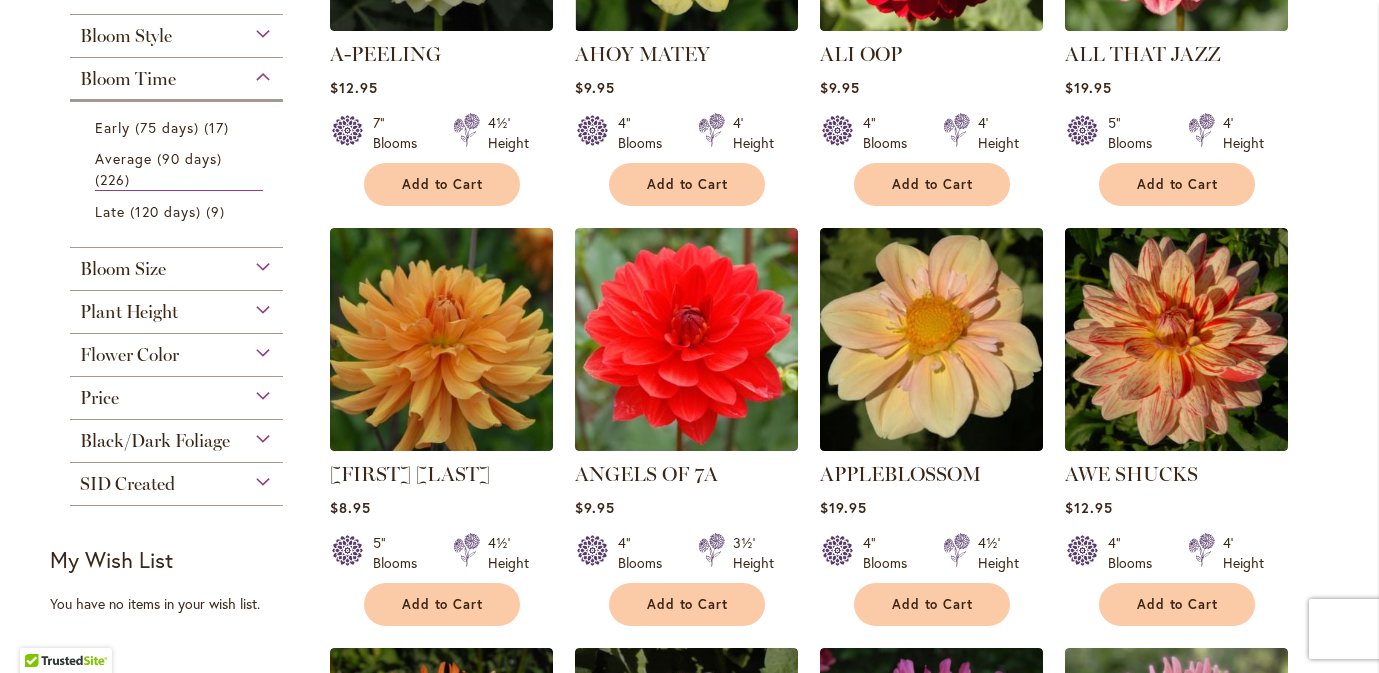 click on "Bloom Size" at bounding box center (177, 264) 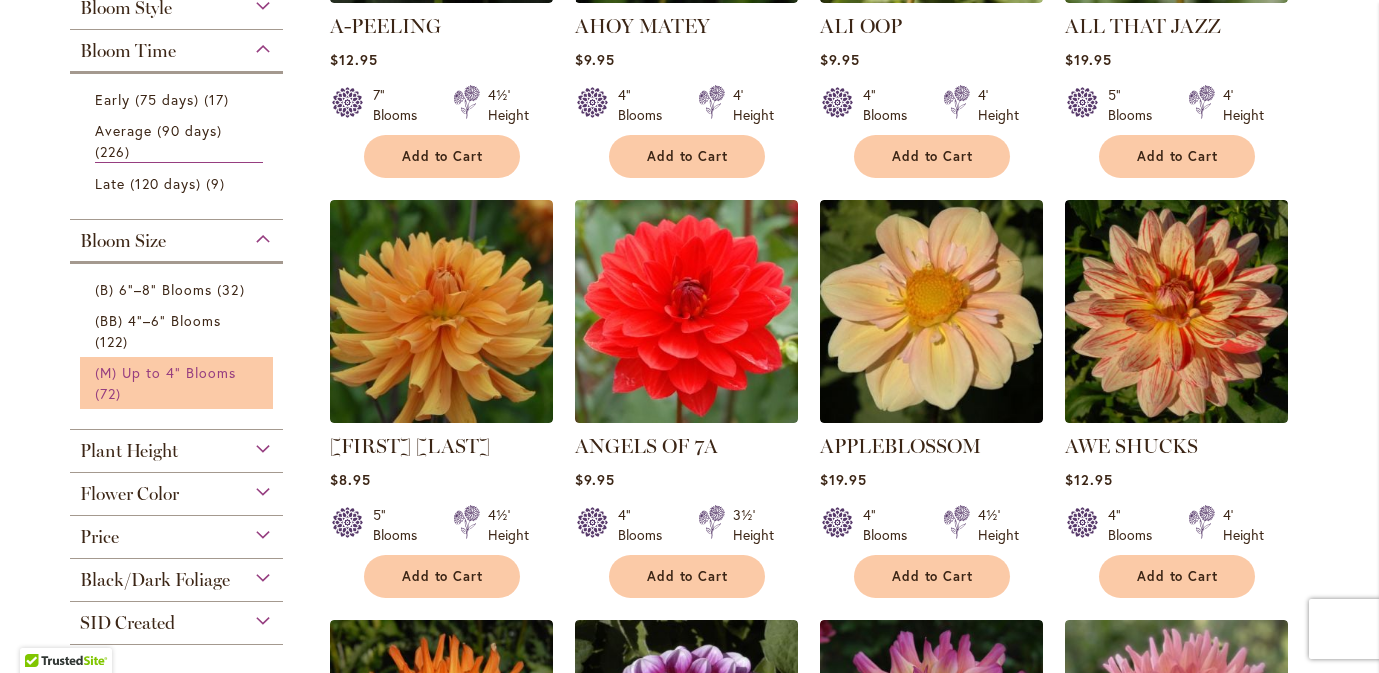 scroll, scrollTop: 678, scrollLeft: 0, axis: vertical 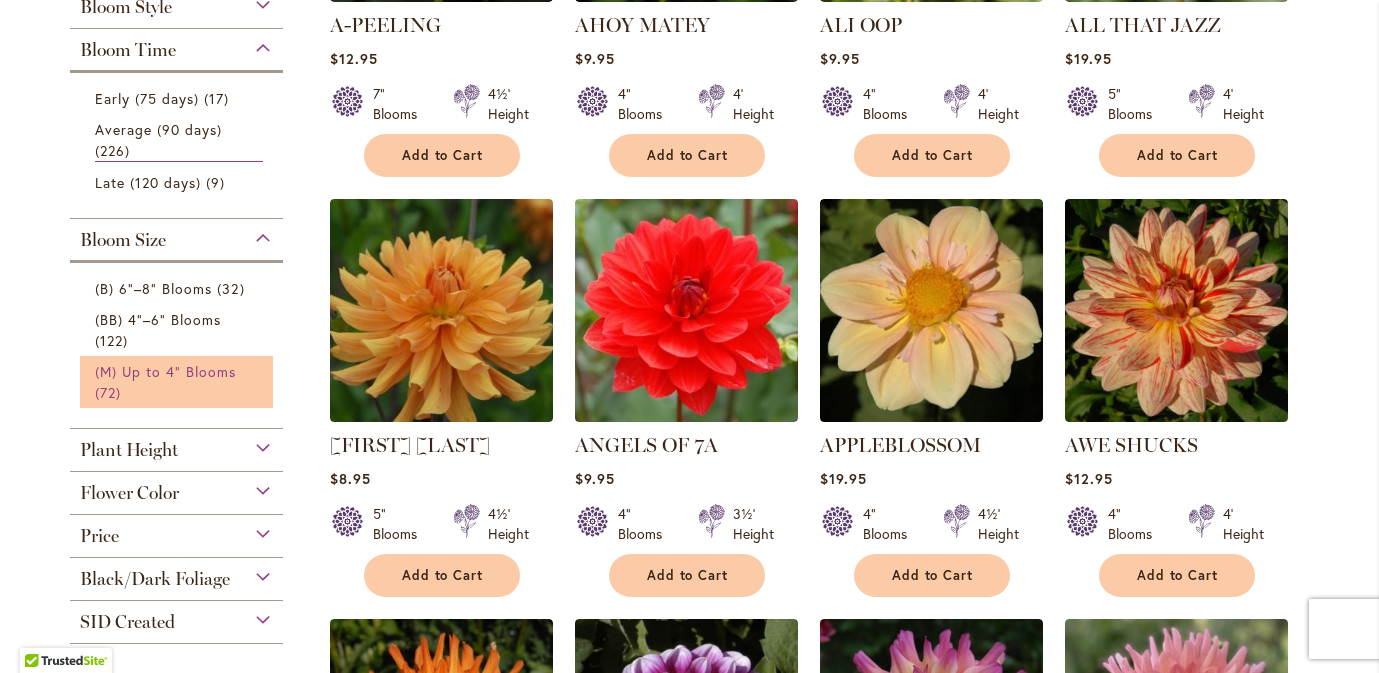 click on "(M) Up to 4" Blooms" at bounding box center [166, 371] 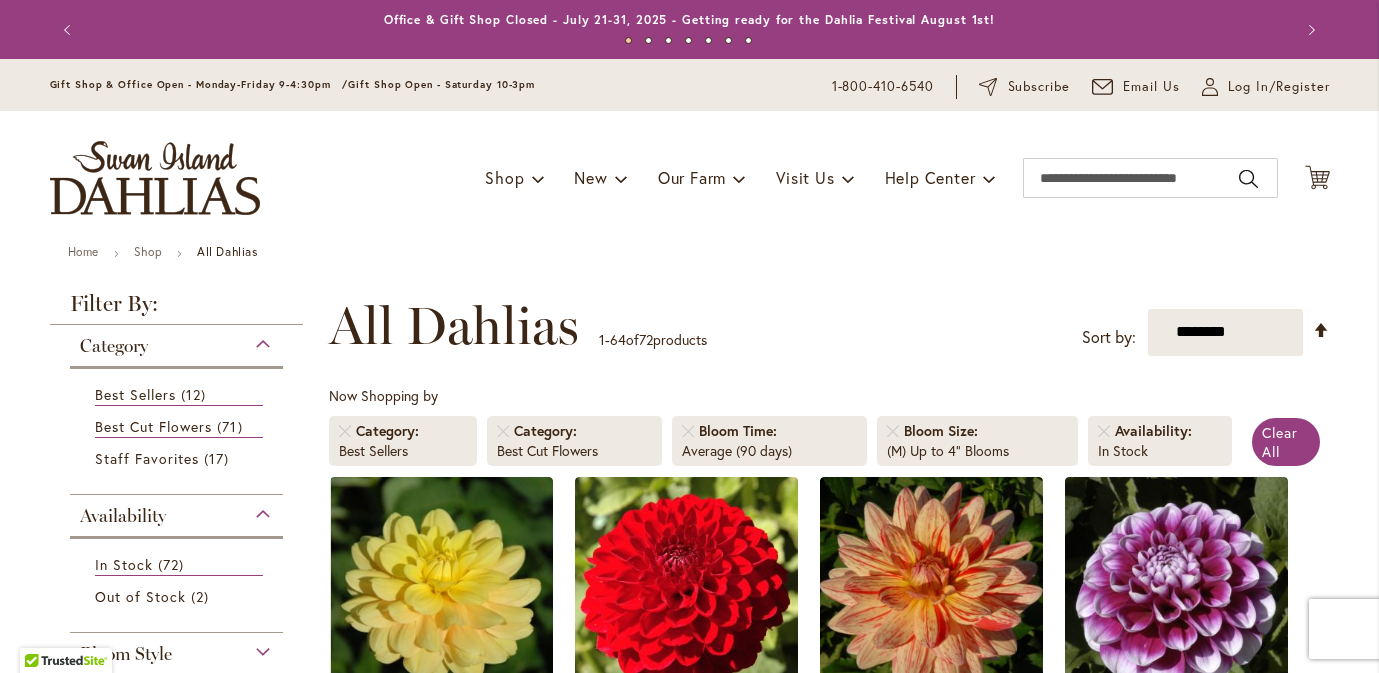scroll, scrollTop: 0, scrollLeft: 0, axis: both 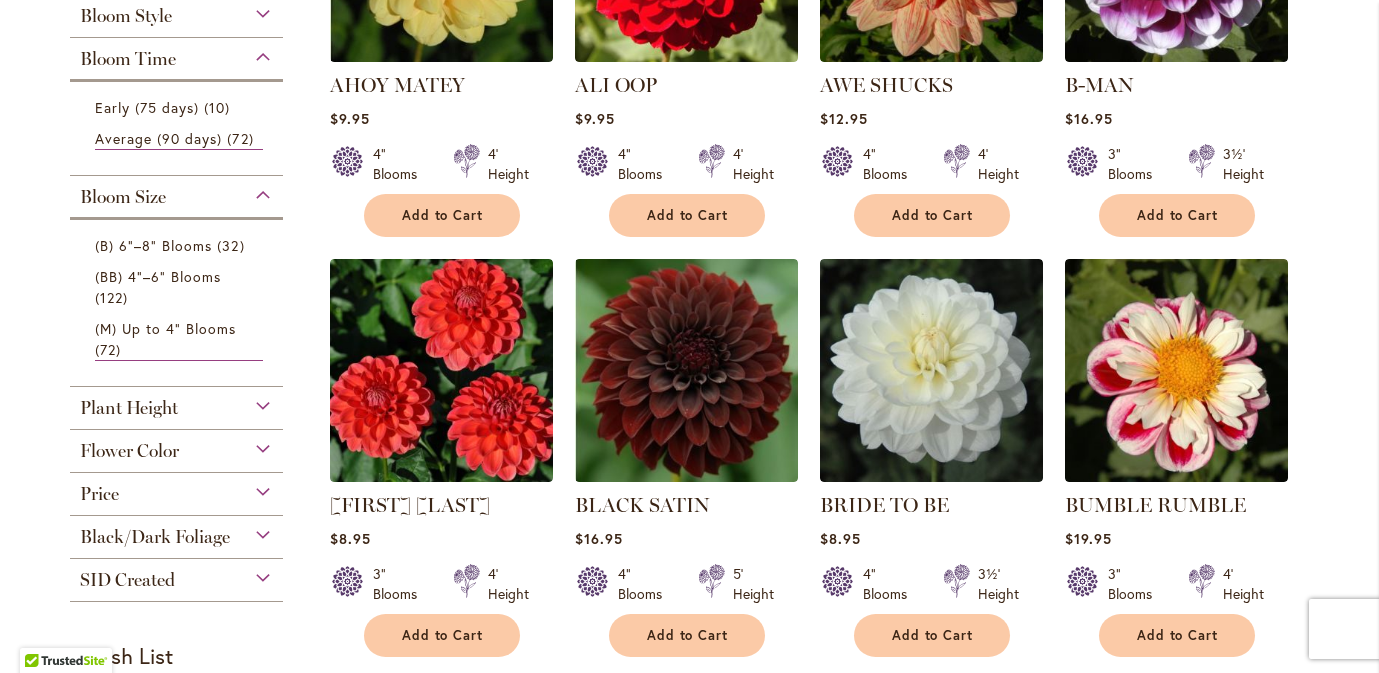 click on "Bloom Size" at bounding box center [177, 192] 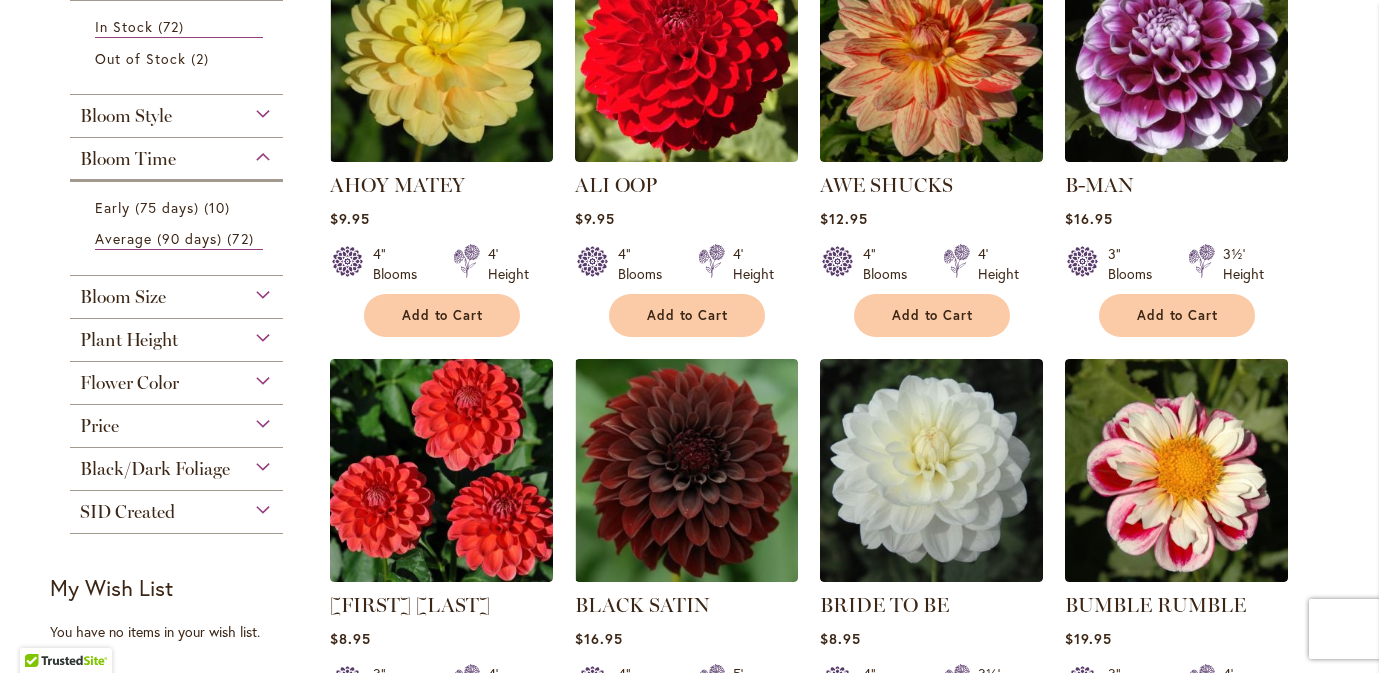 scroll, scrollTop: 526, scrollLeft: 0, axis: vertical 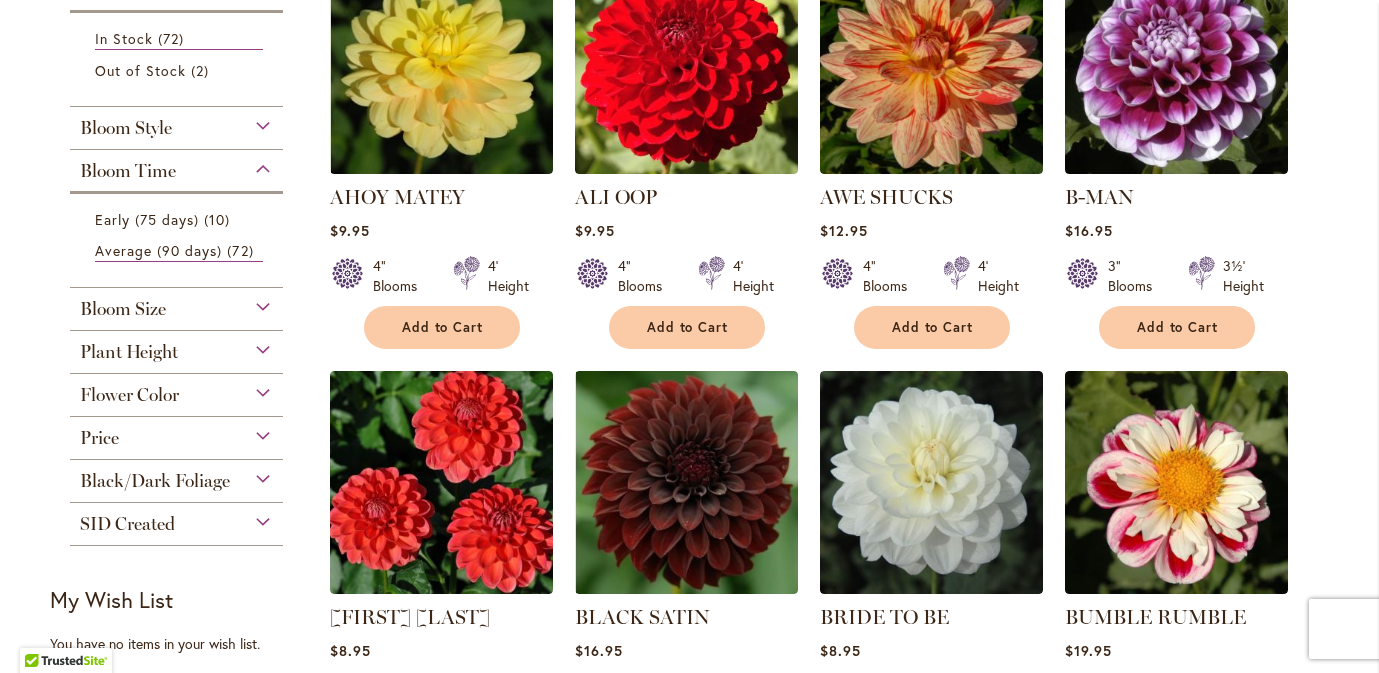 click on "Bloom Time" at bounding box center (177, 166) 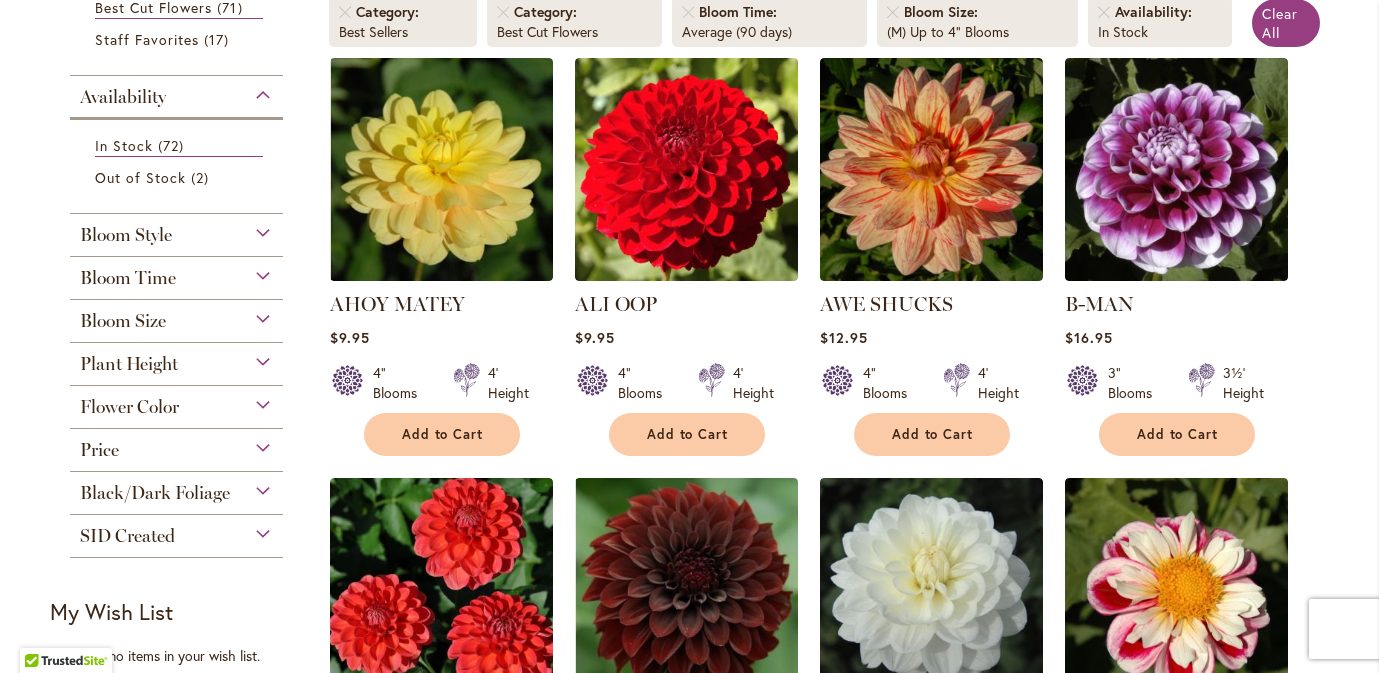 click on "Availability" at bounding box center (177, 92) 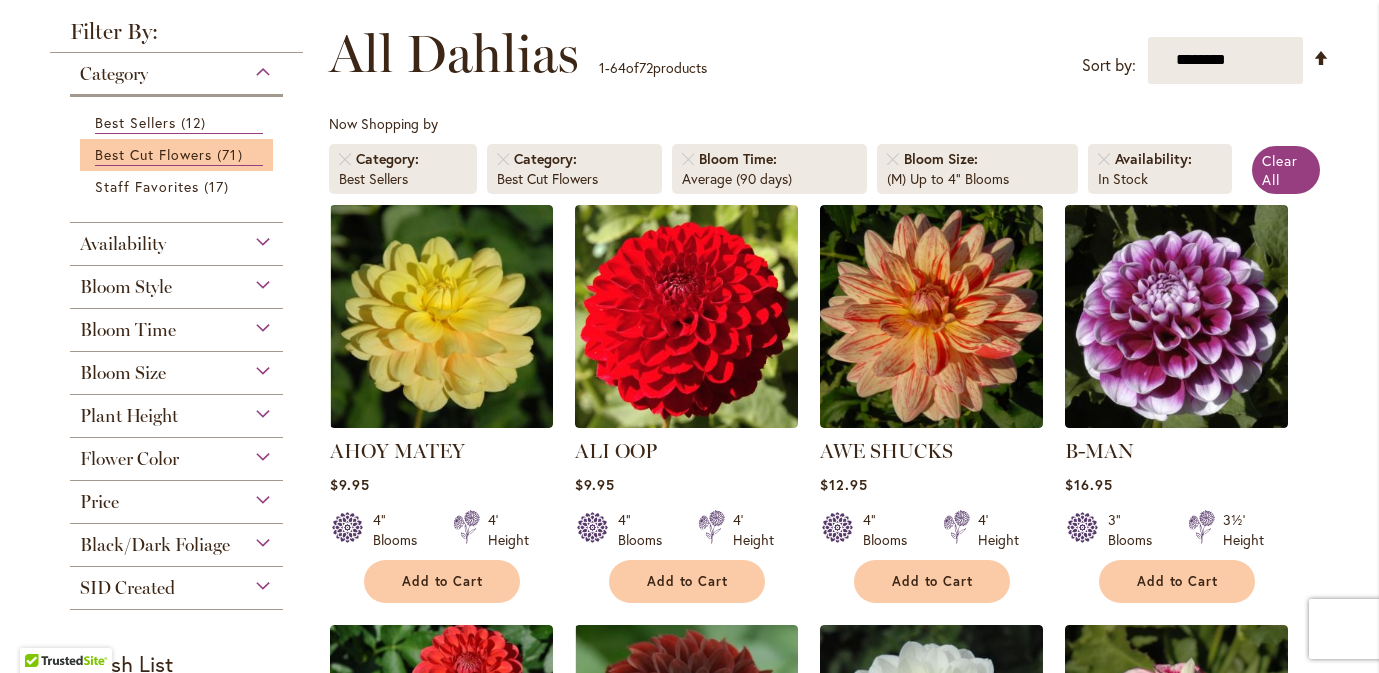 scroll, scrollTop: 265, scrollLeft: 0, axis: vertical 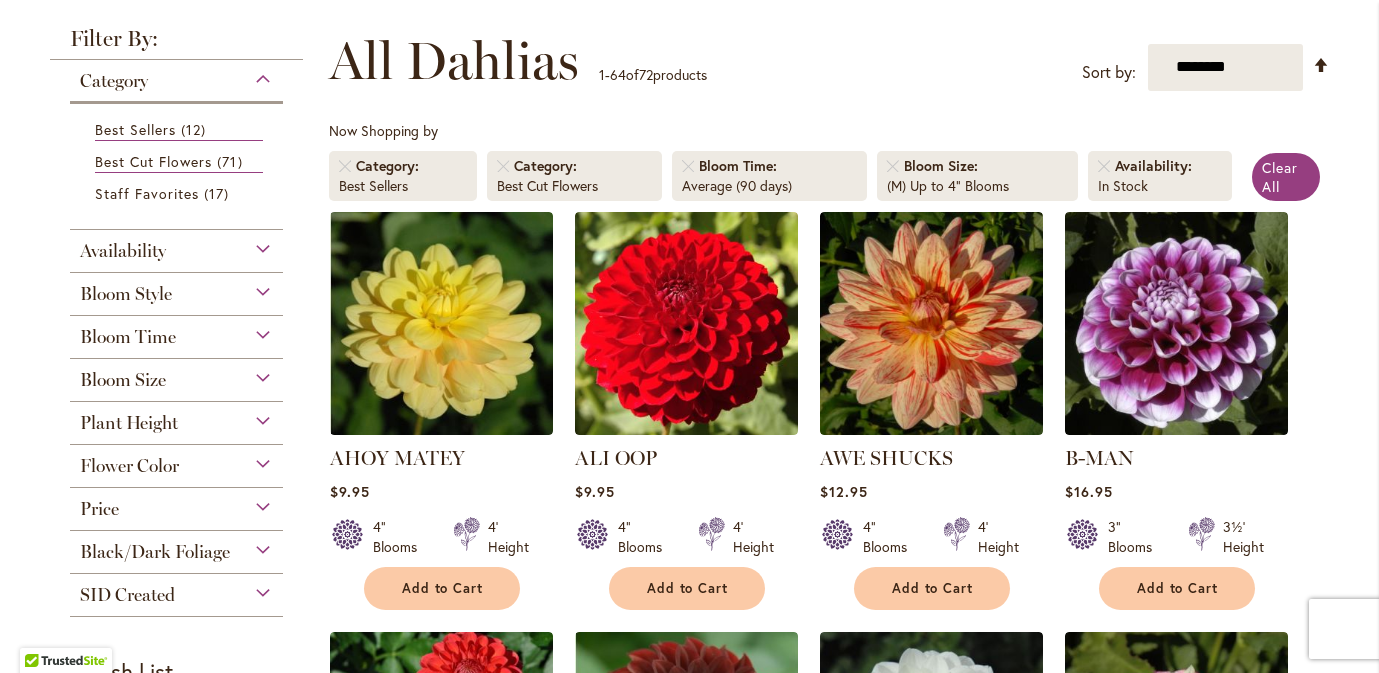 click on "Category" at bounding box center [177, 76] 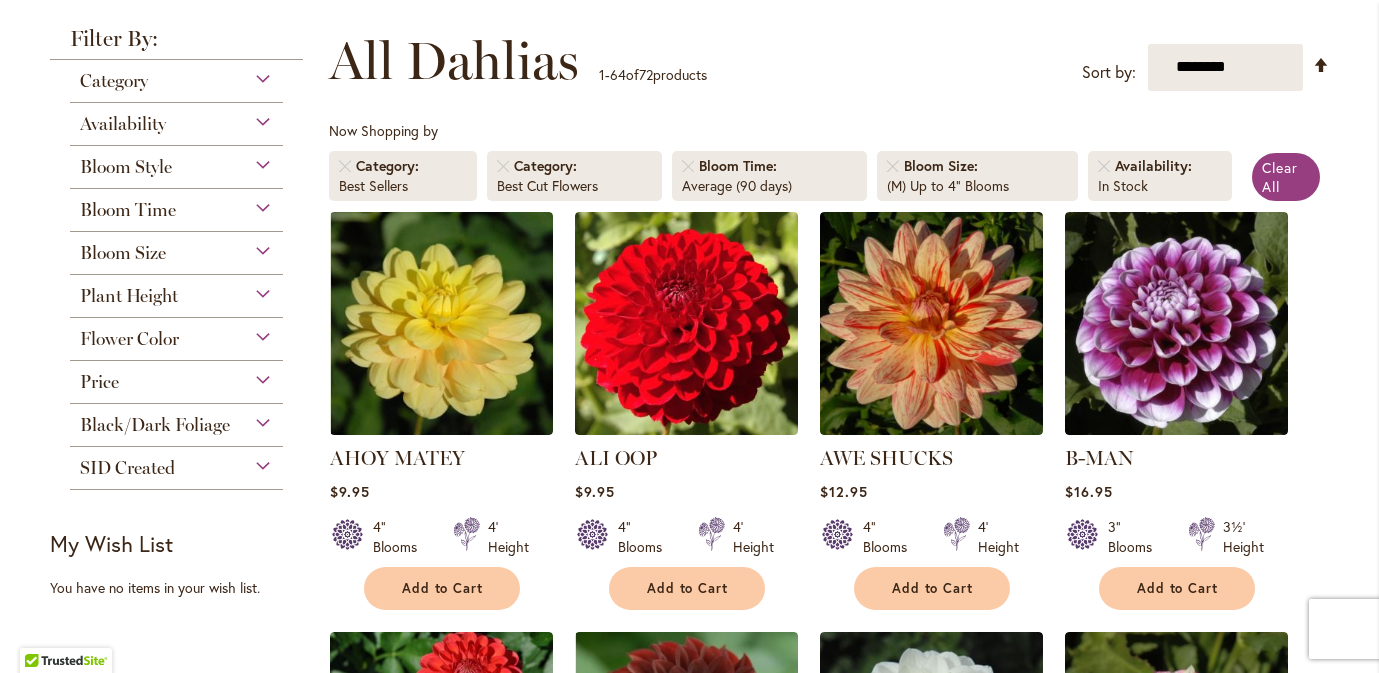 click on "Flower Color" at bounding box center [177, 334] 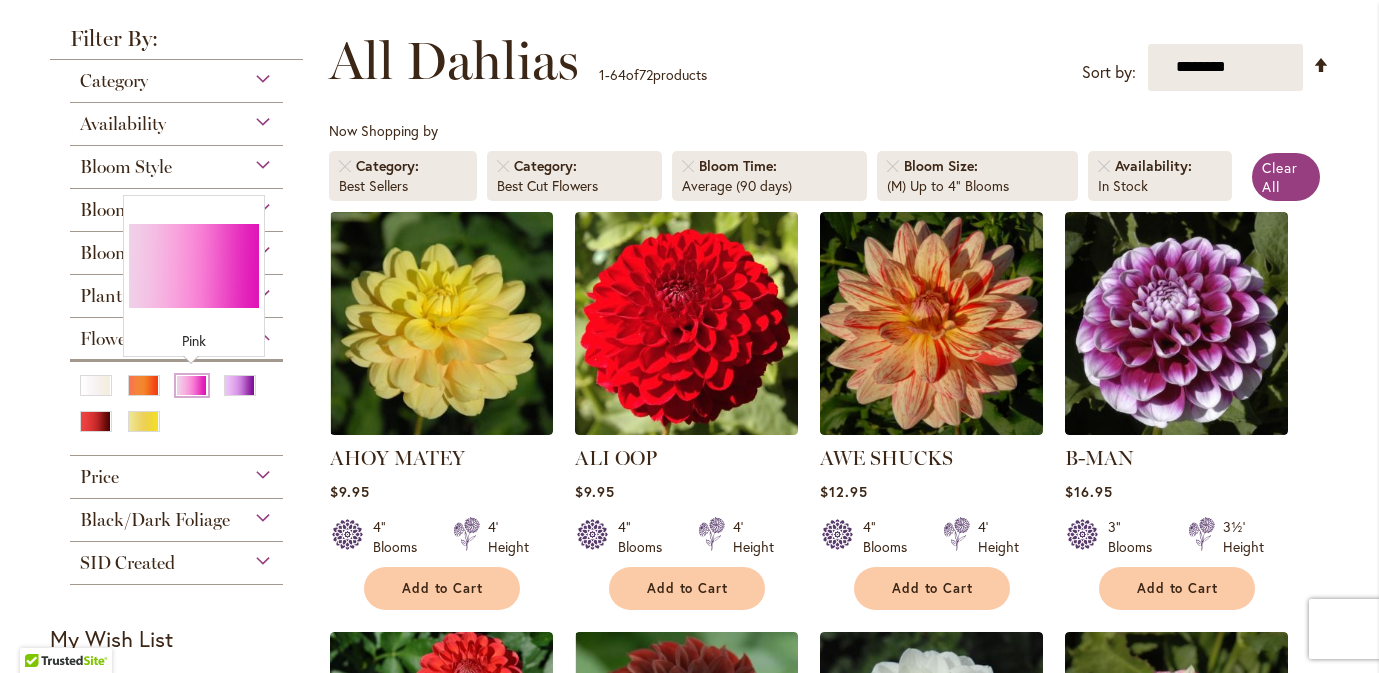 click at bounding box center (192, 385) 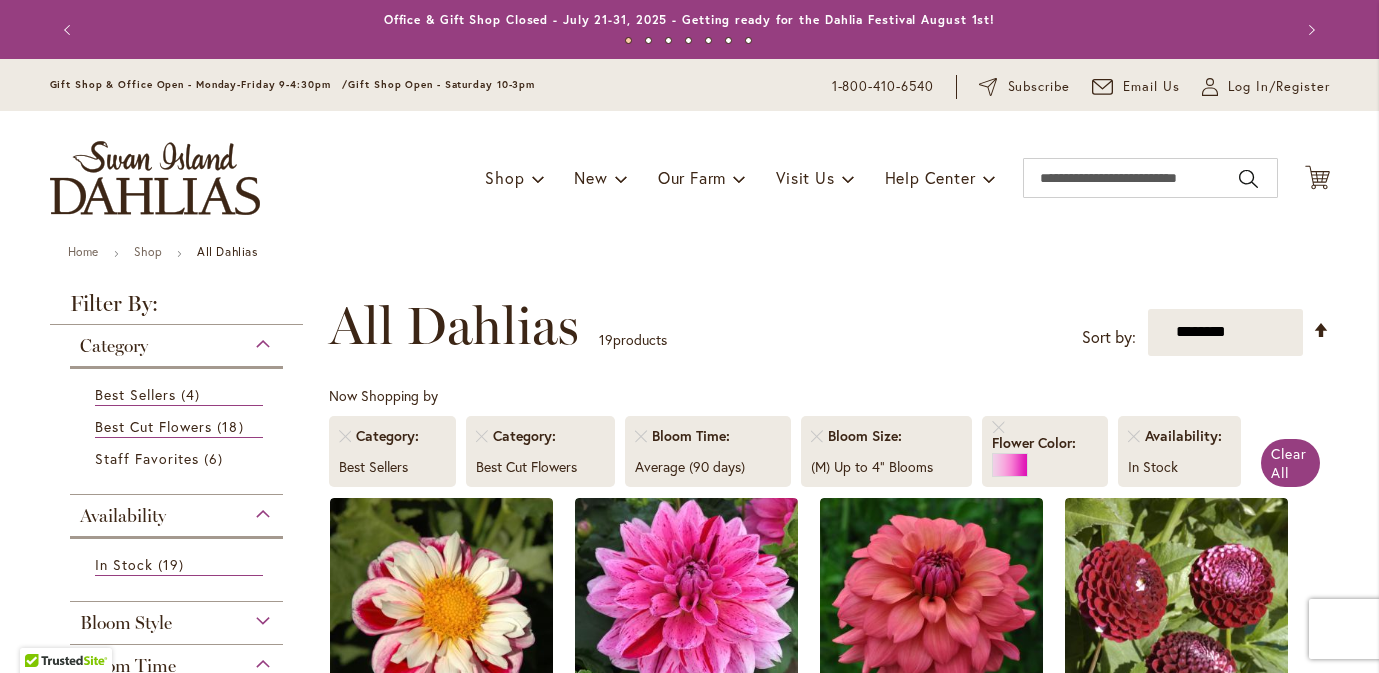 scroll, scrollTop: 0, scrollLeft: 0, axis: both 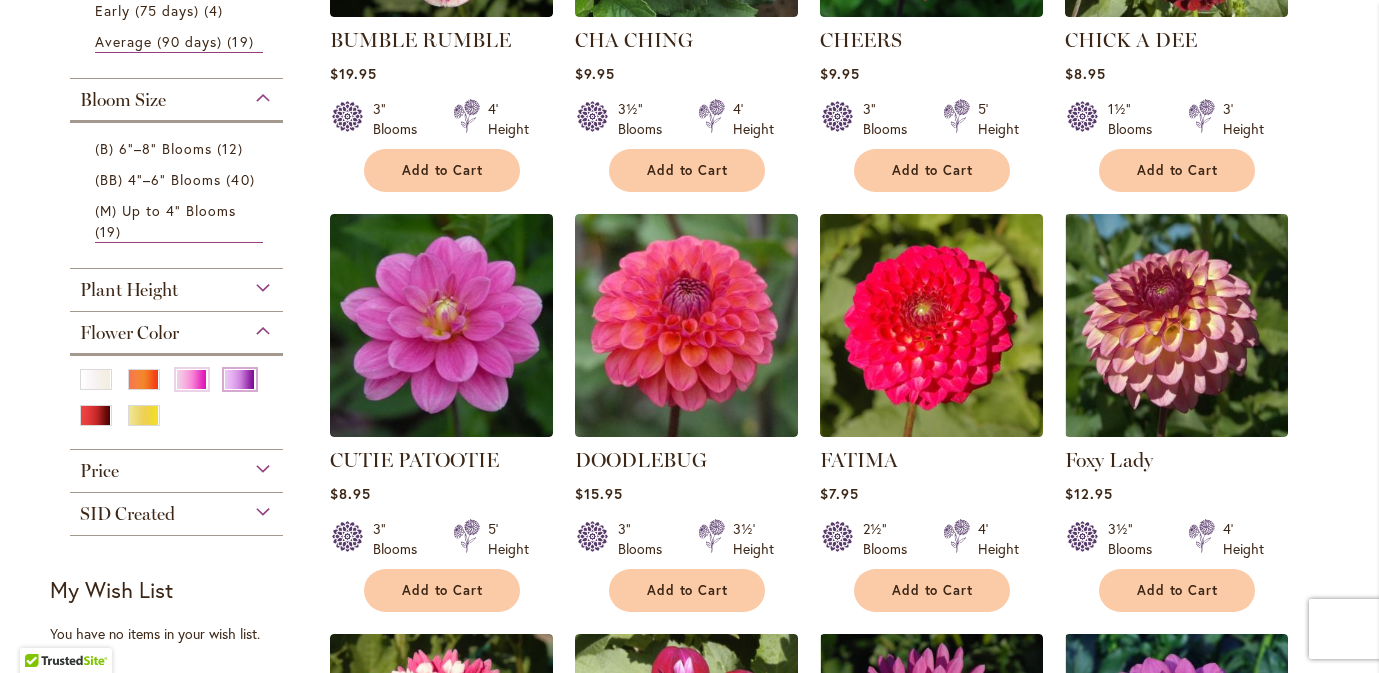 click at bounding box center [240, 379] 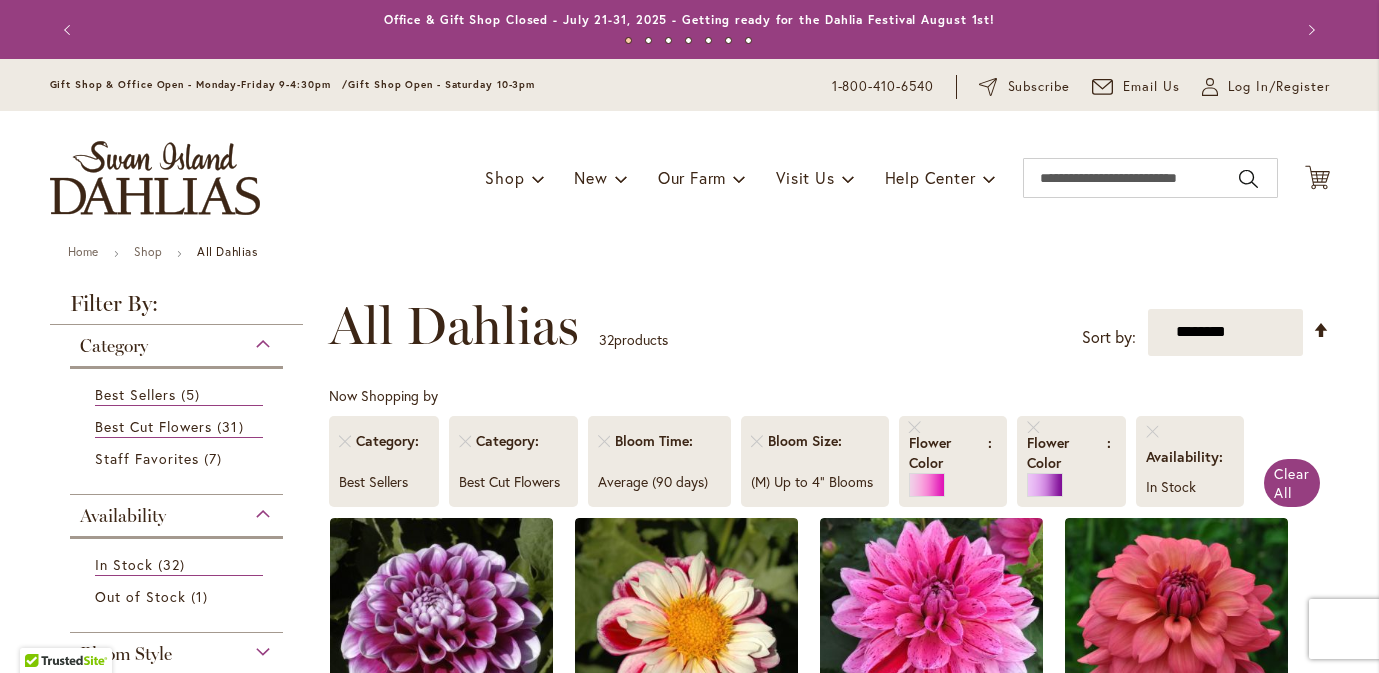 scroll, scrollTop: 0, scrollLeft: 0, axis: both 